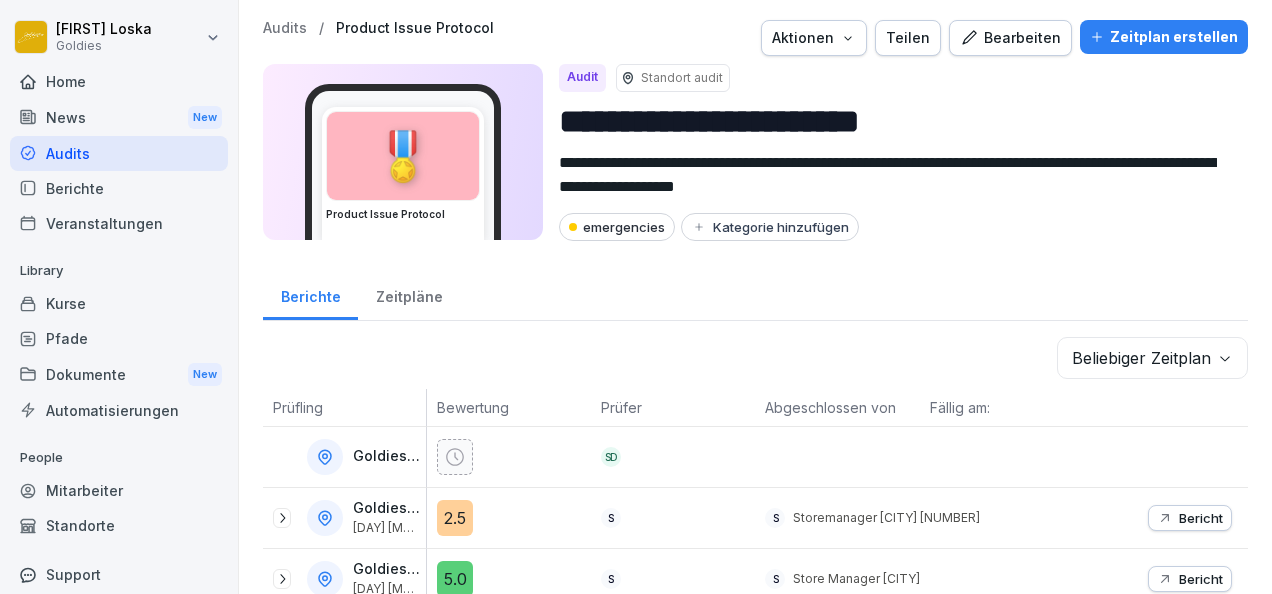 scroll, scrollTop: 0, scrollLeft: 0, axis: both 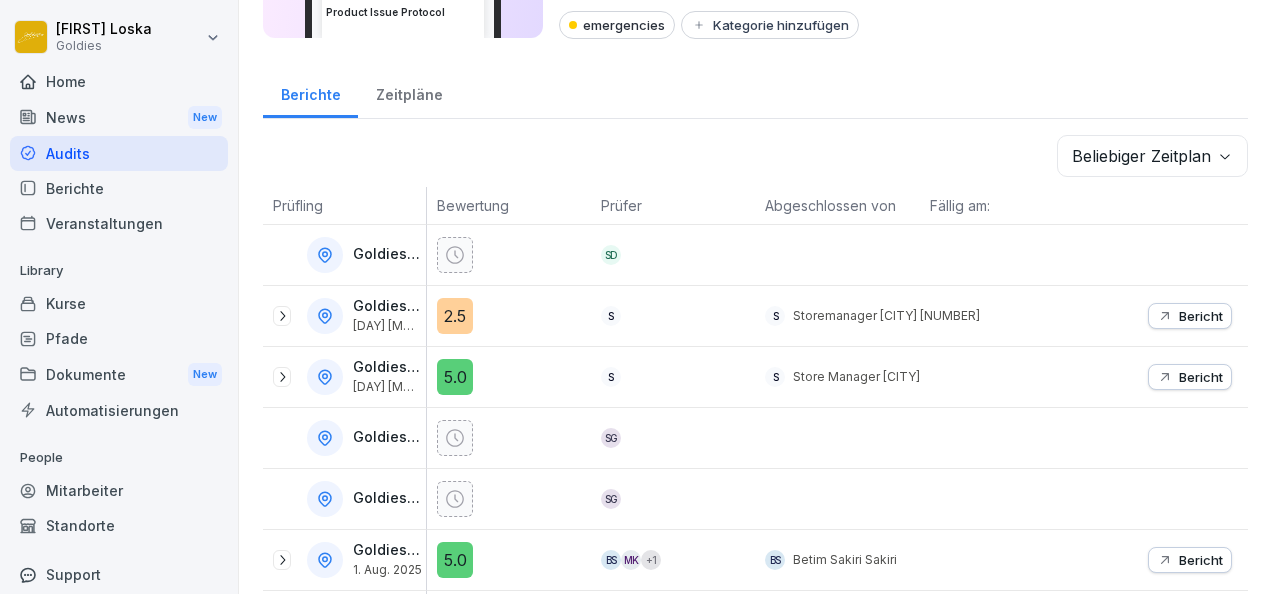 click on "News New" at bounding box center [119, 117] 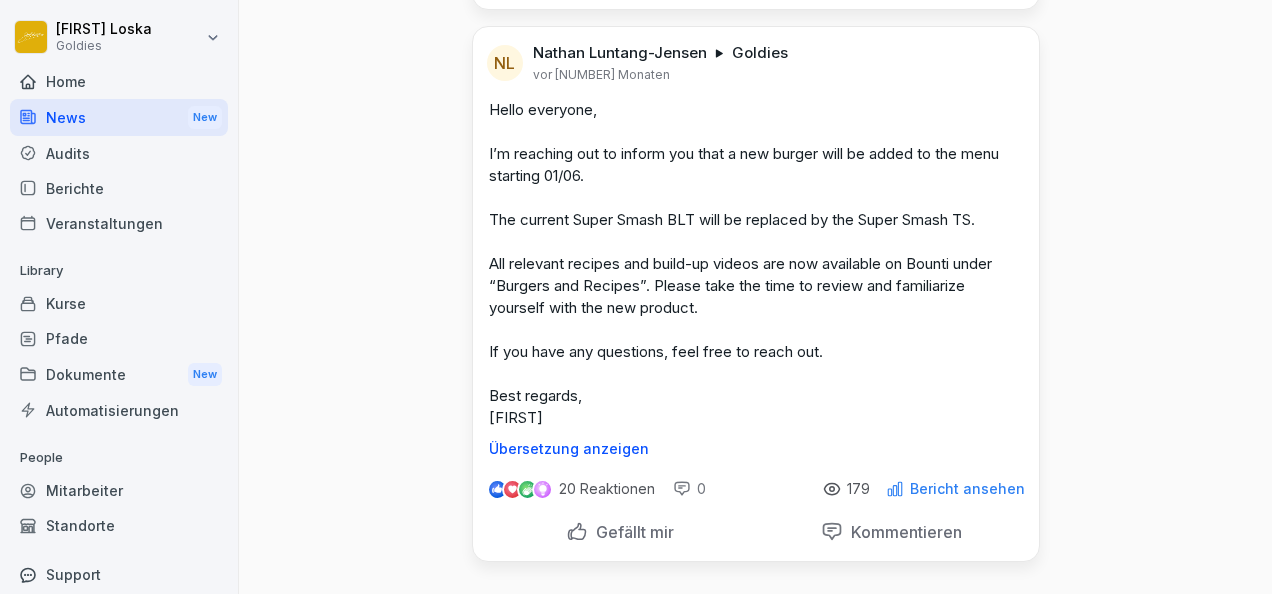 scroll, scrollTop: 0, scrollLeft: 0, axis: both 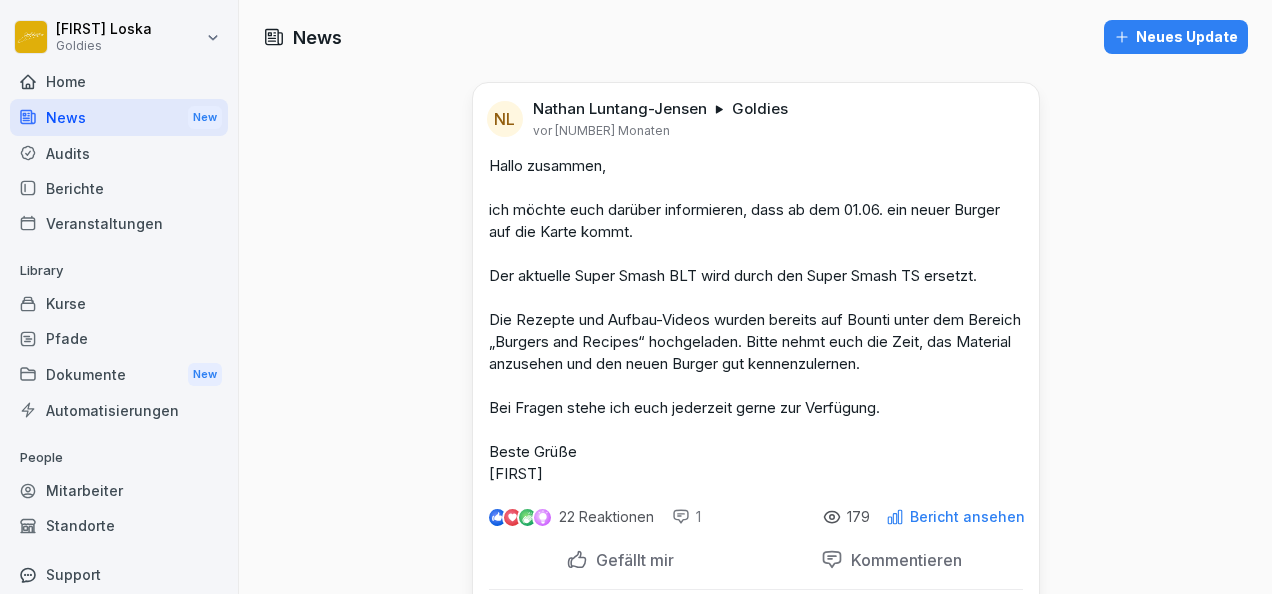 click on "Berichte" at bounding box center (119, 188) 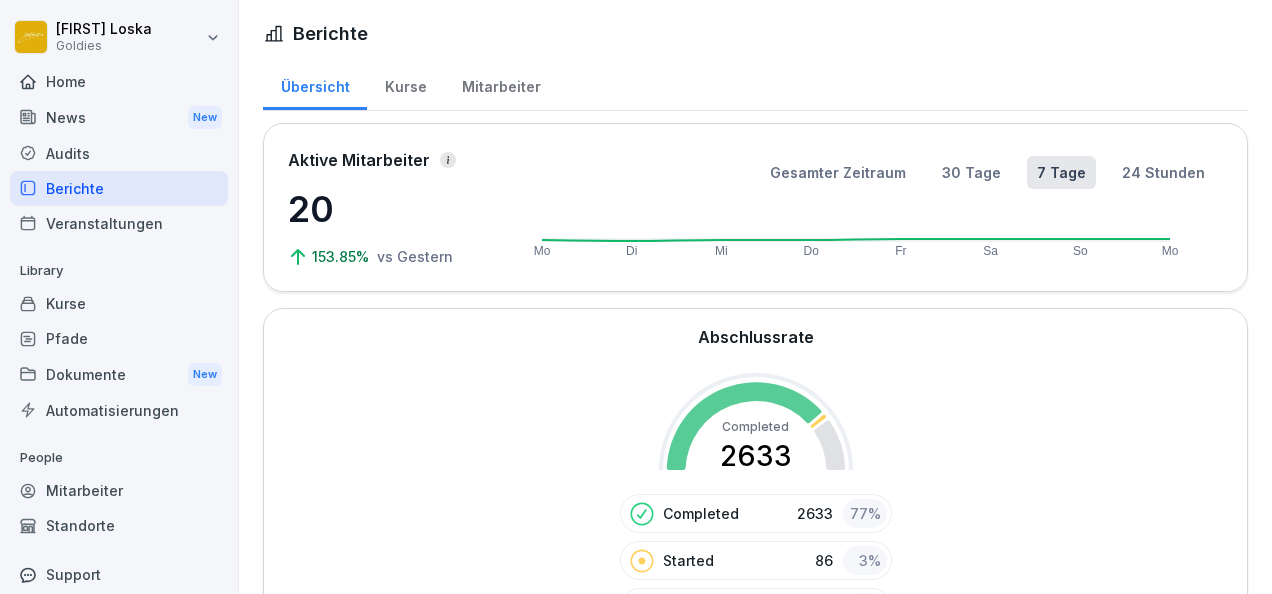 click on "Audits" at bounding box center [119, 153] 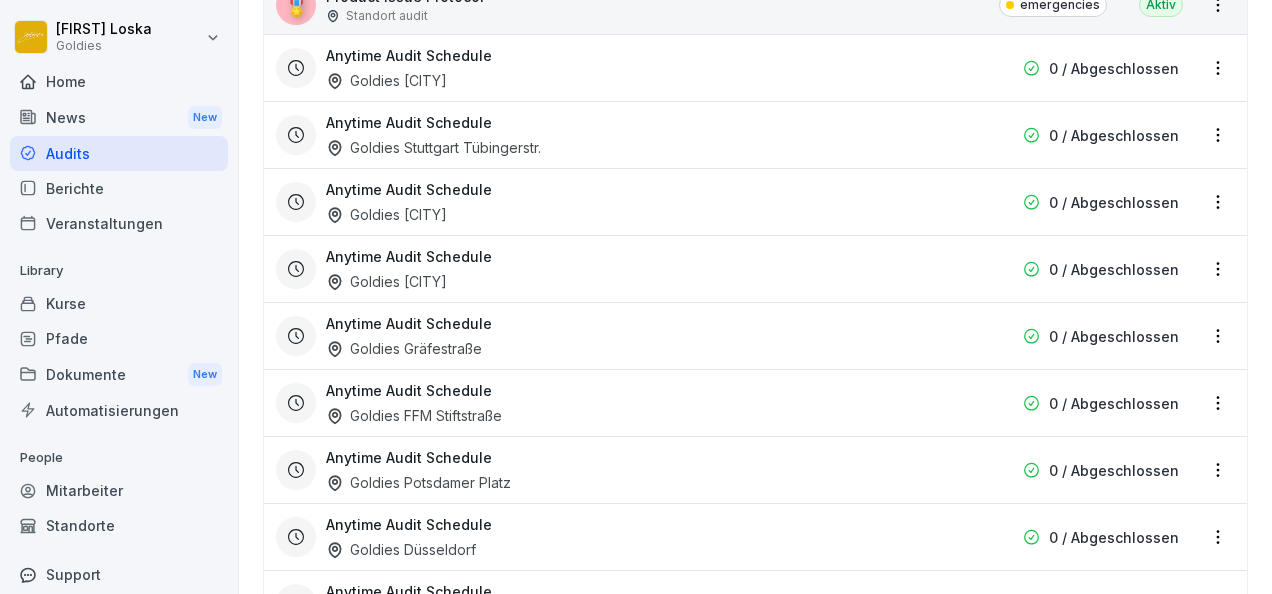 scroll, scrollTop: 2909, scrollLeft: 0, axis: vertical 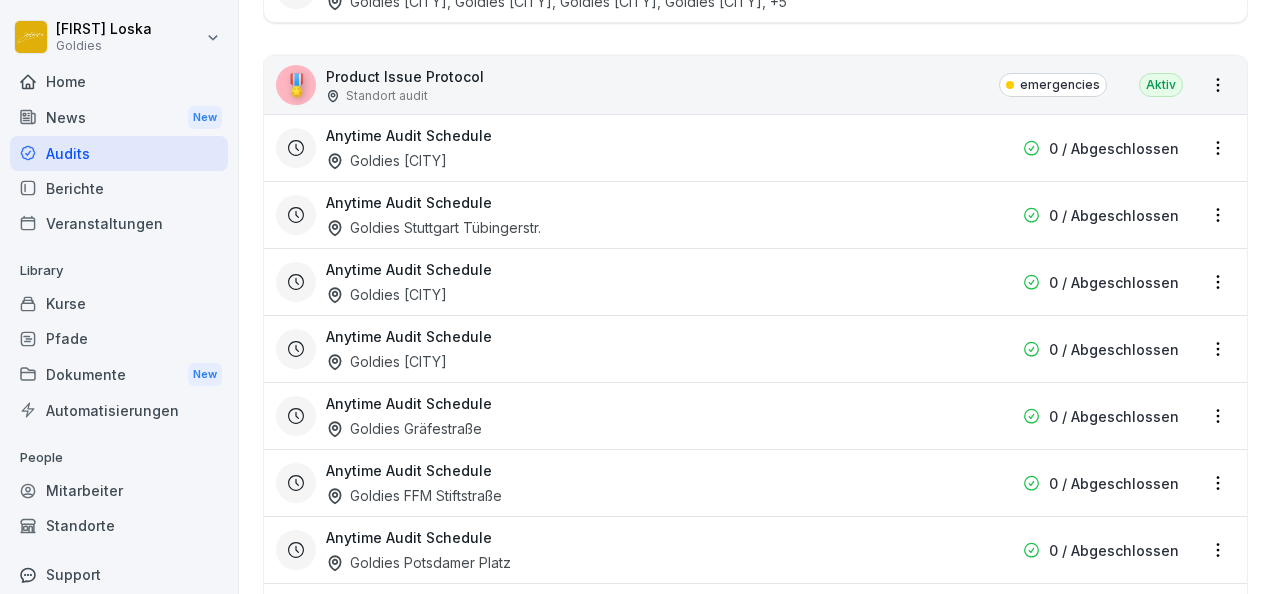 click on "Product Issue Protocol" at bounding box center [405, 76] 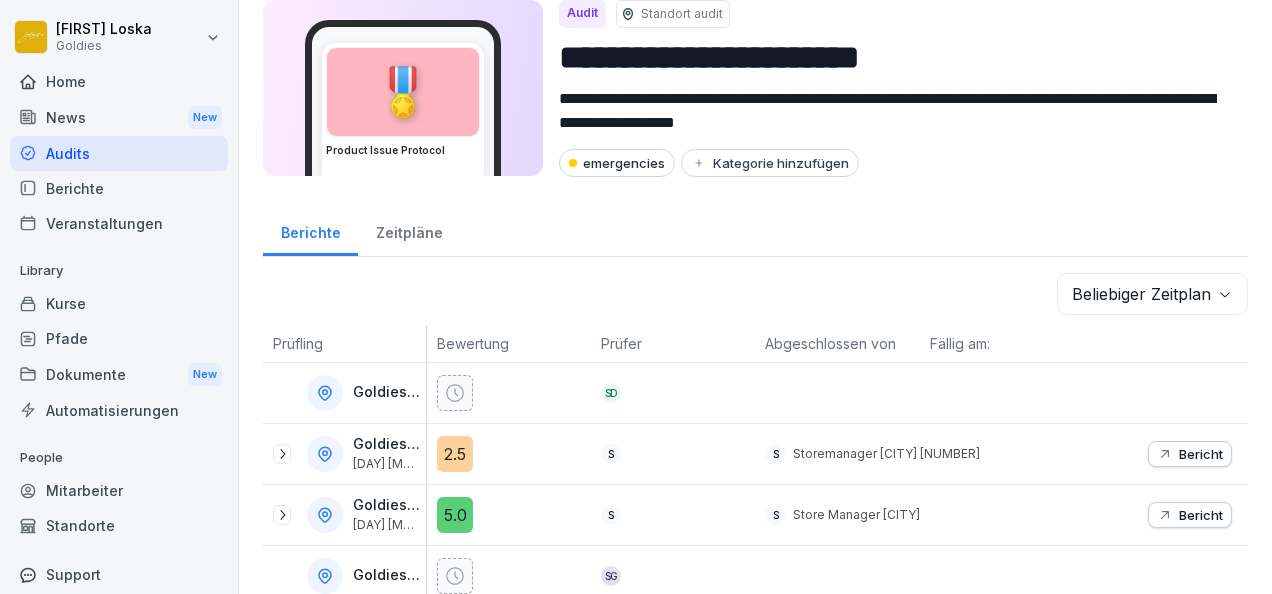 scroll, scrollTop: 0, scrollLeft: 0, axis: both 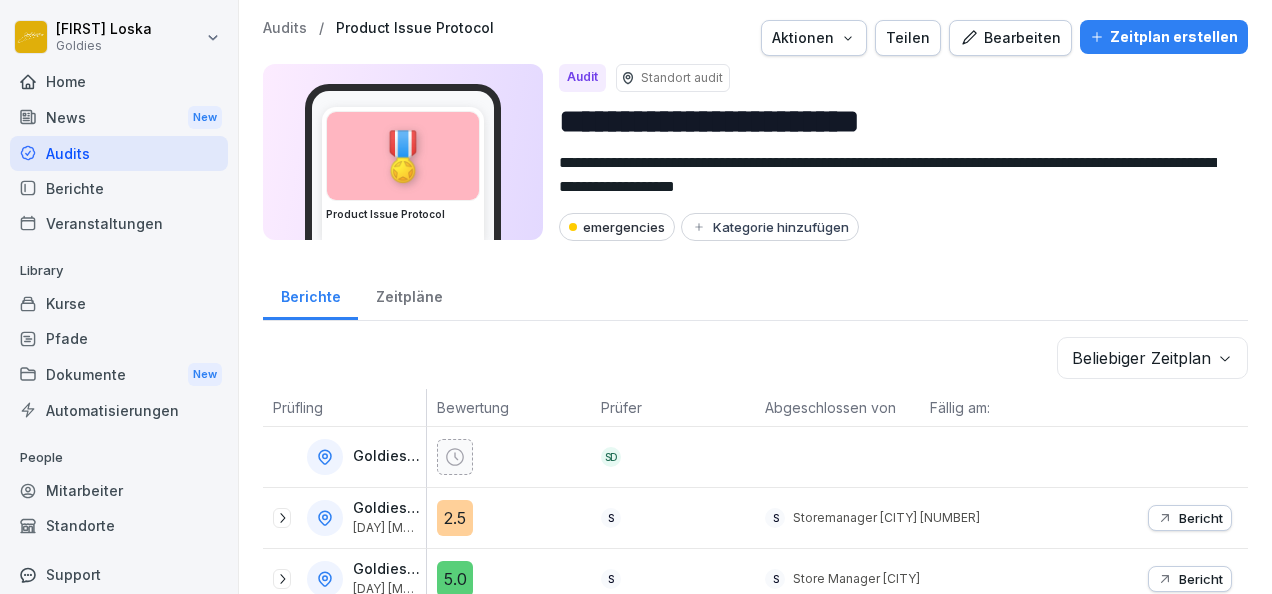 click on "Bearbeiten" at bounding box center [1010, 38] 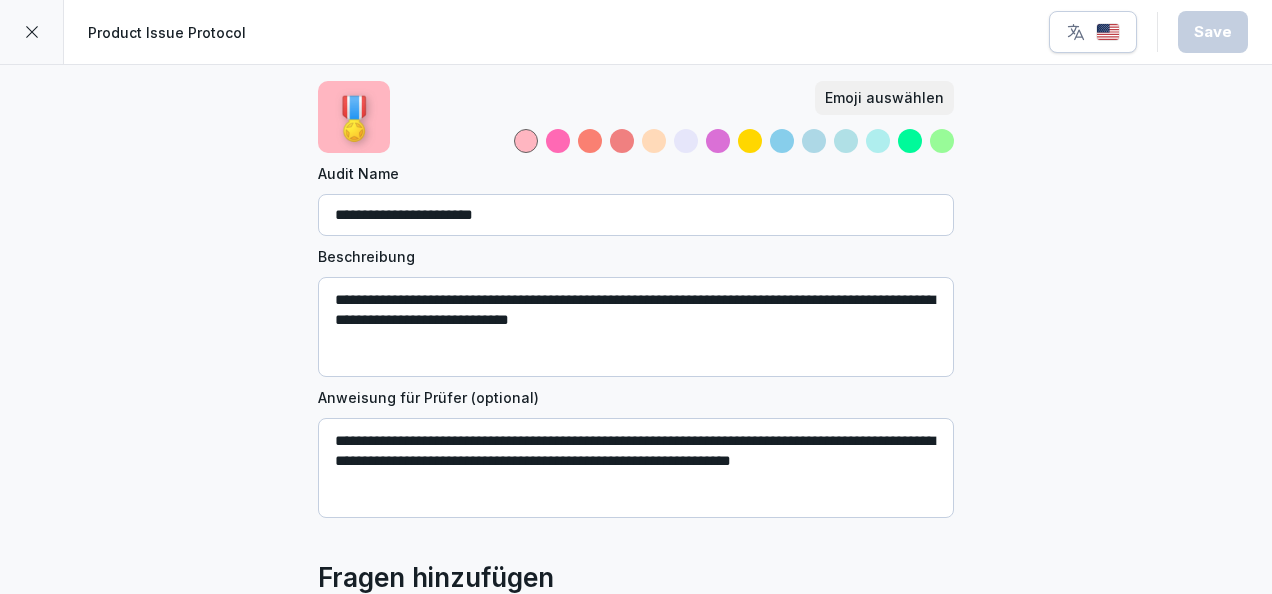 scroll, scrollTop: 0, scrollLeft: 0, axis: both 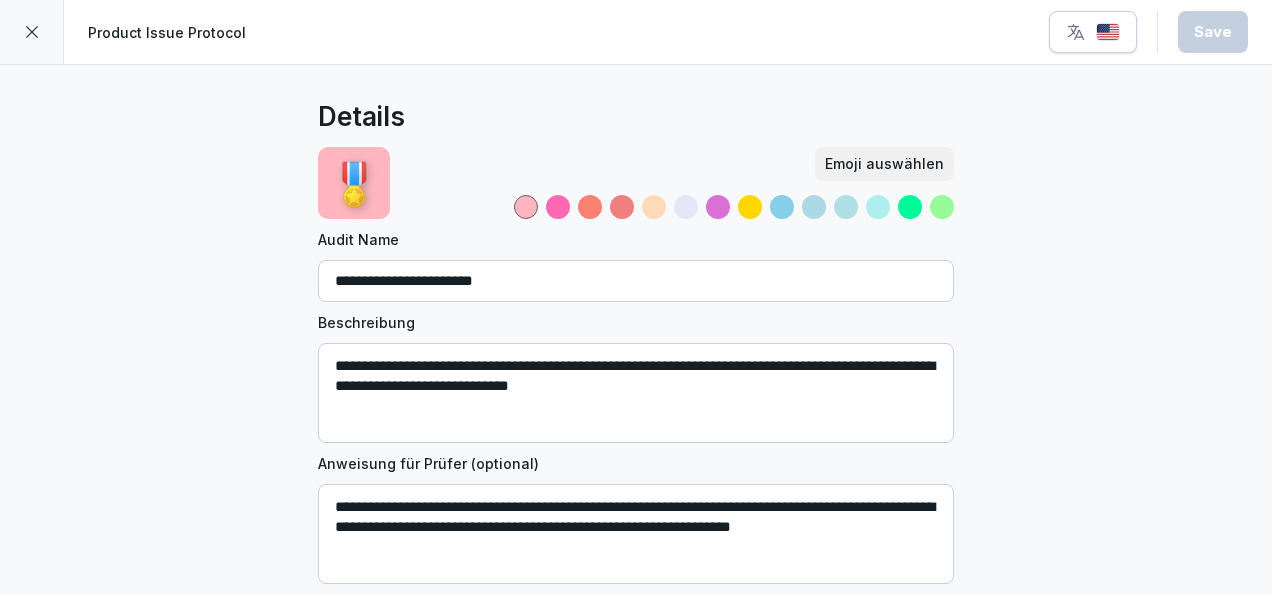 click 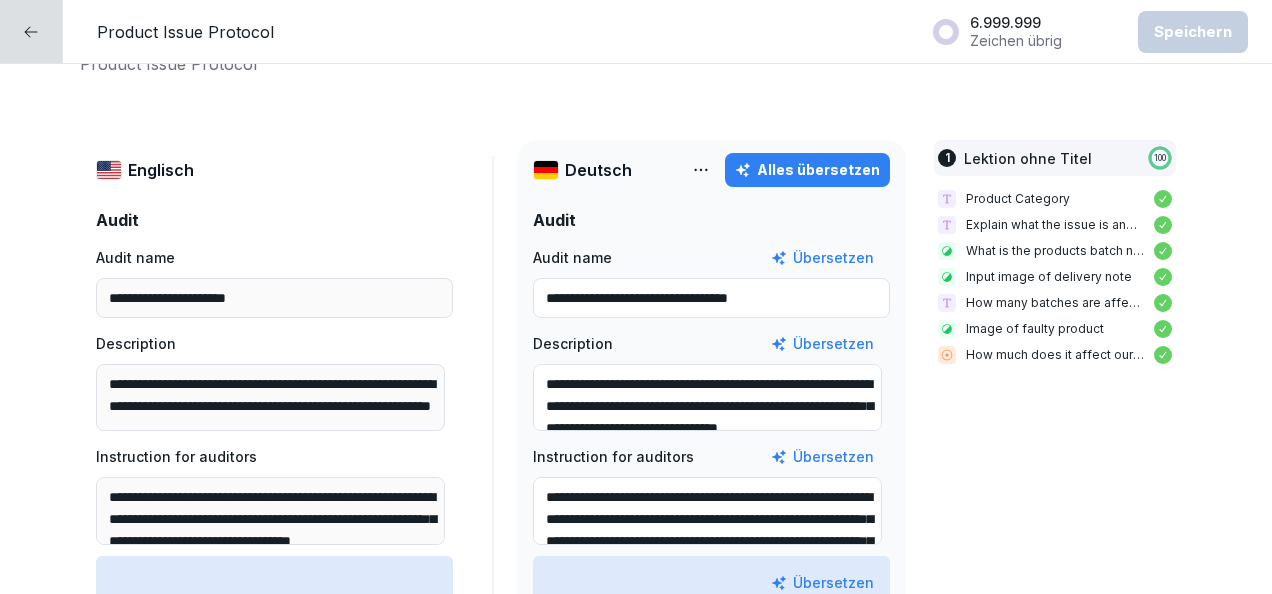scroll, scrollTop: 76, scrollLeft: 0, axis: vertical 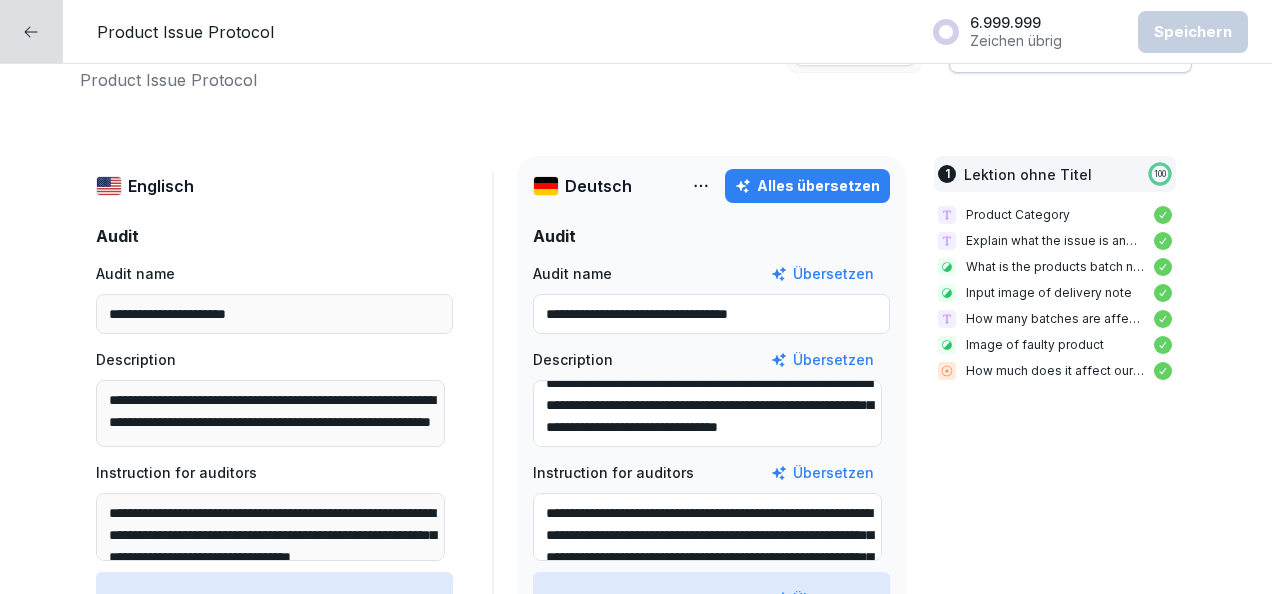 click 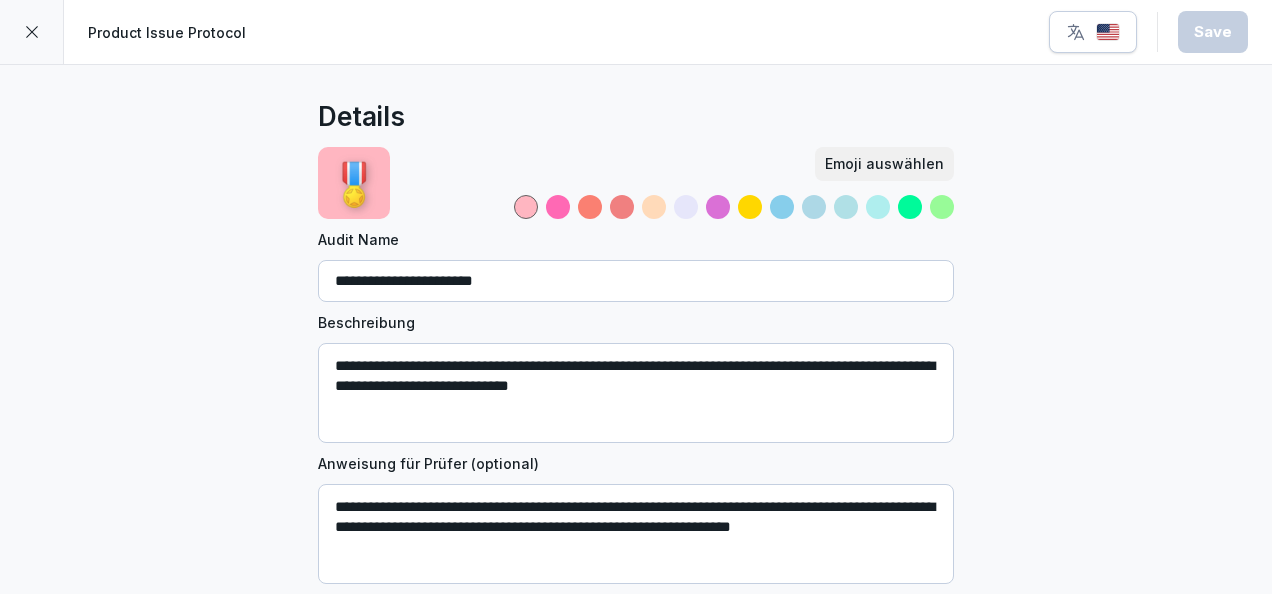 click 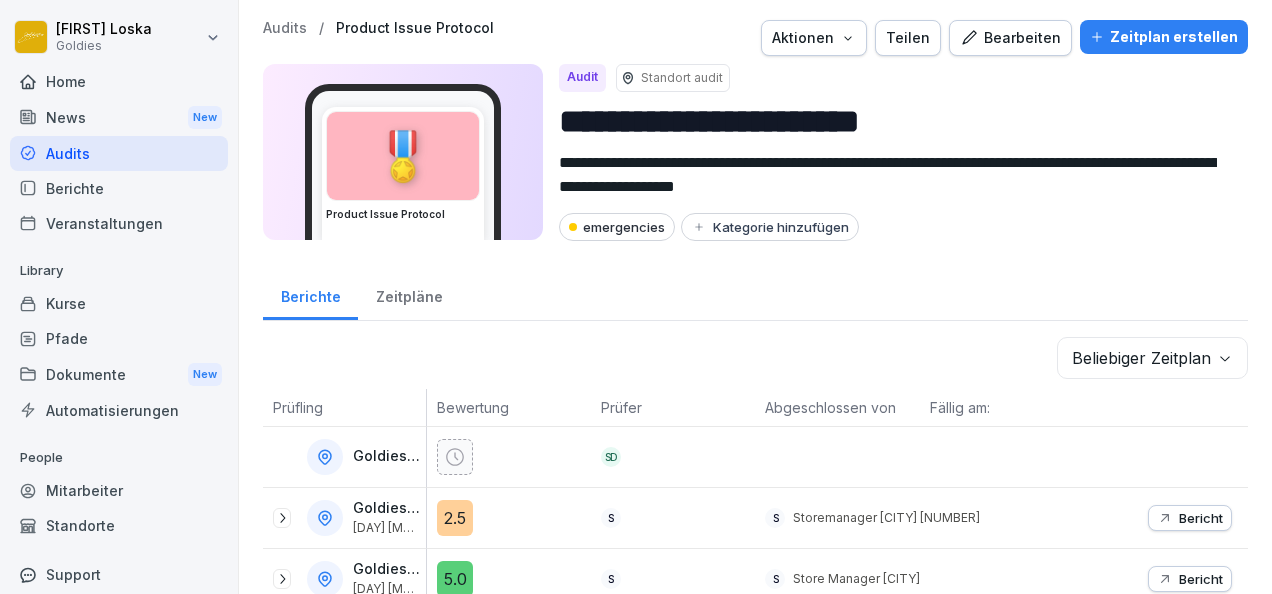 click on "Bearbeiten" at bounding box center [1010, 38] 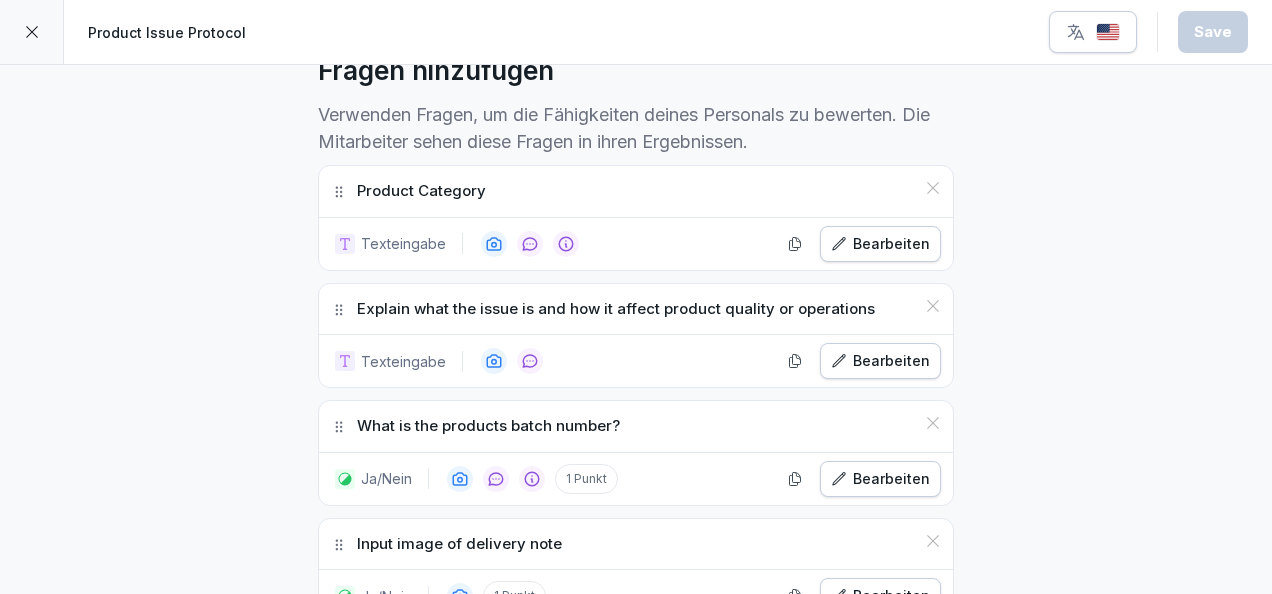 scroll, scrollTop: 574, scrollLeft: 0, axis: vertical 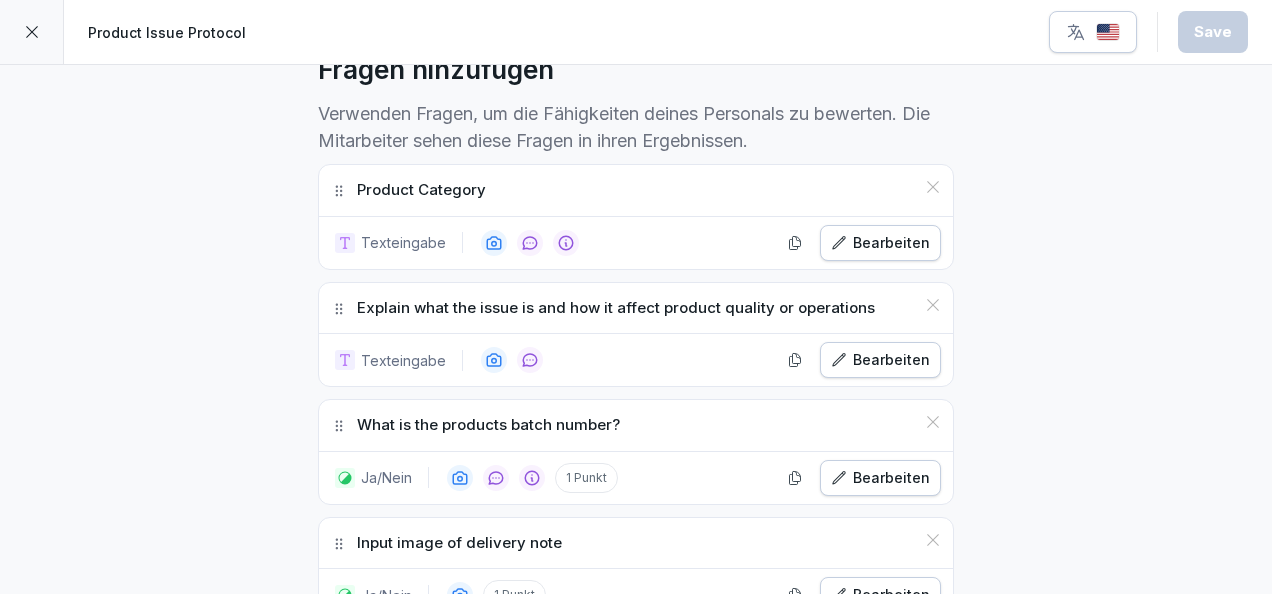 click on "Bearbeiten" at bounding box center (880, 243) 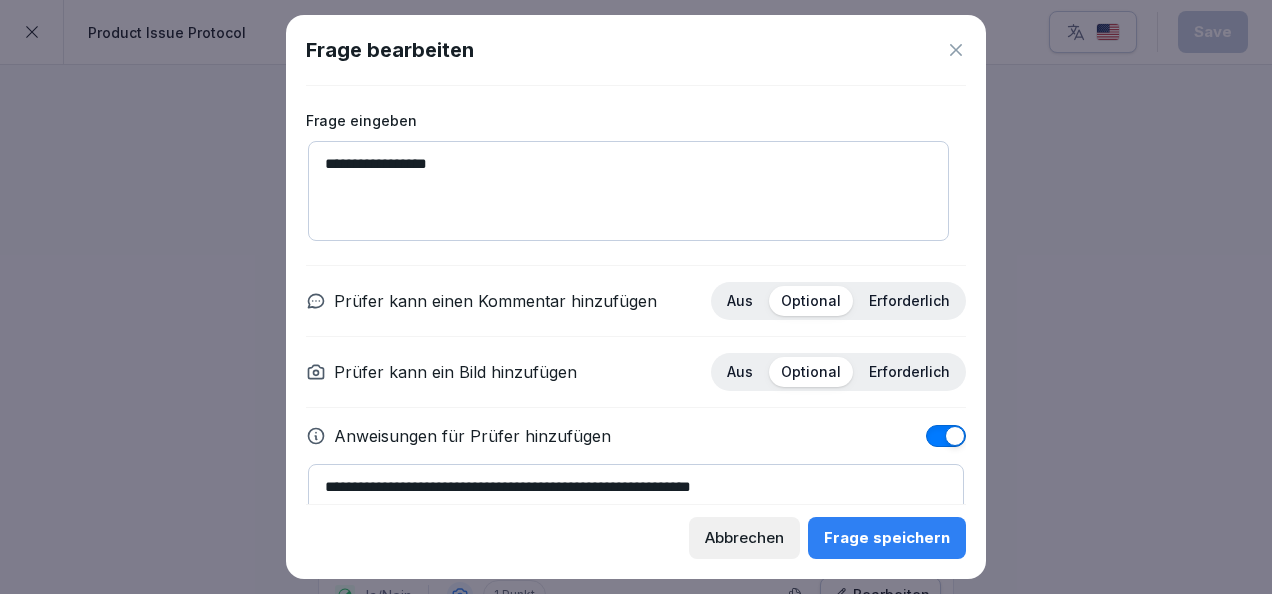 scroll, scrollTop: 102, scrollLeft: 0, axis: vertical 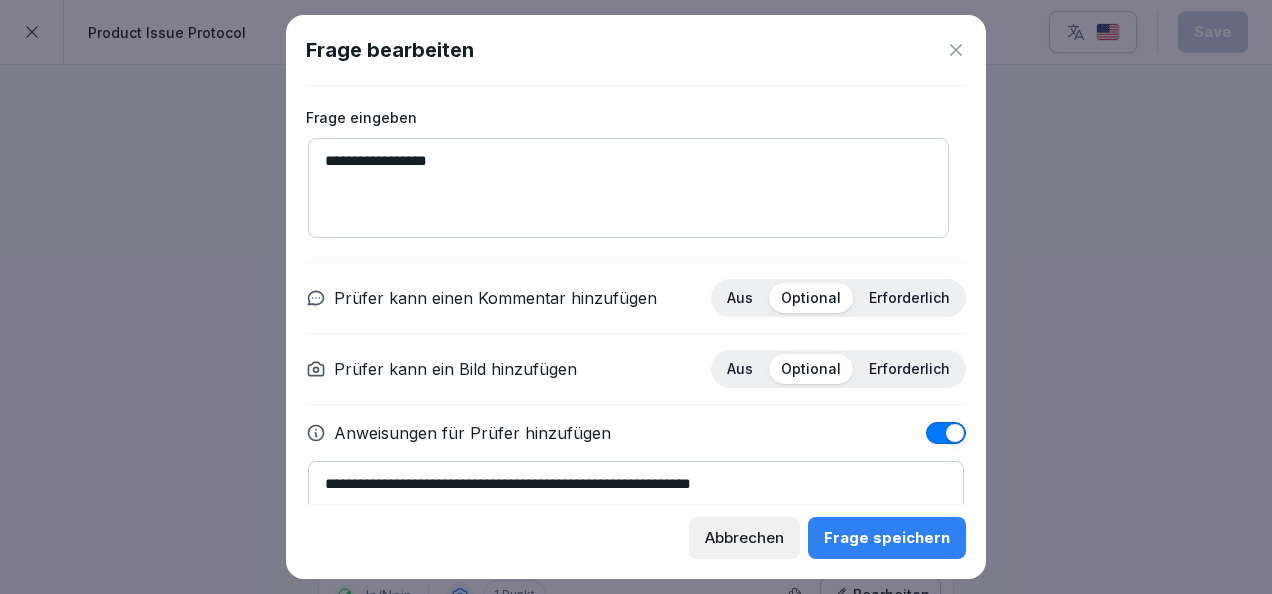 click on "Erforderlich" at bounding box center [909, 298] 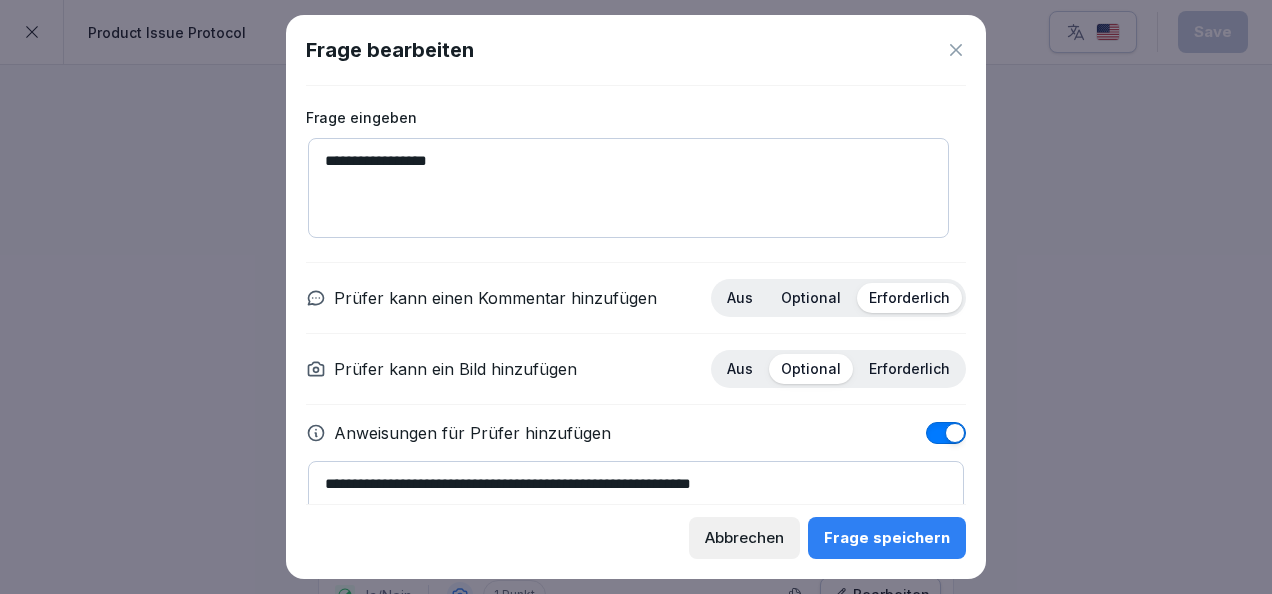 click on "Erforderlich" at bounding box center [909, 369] 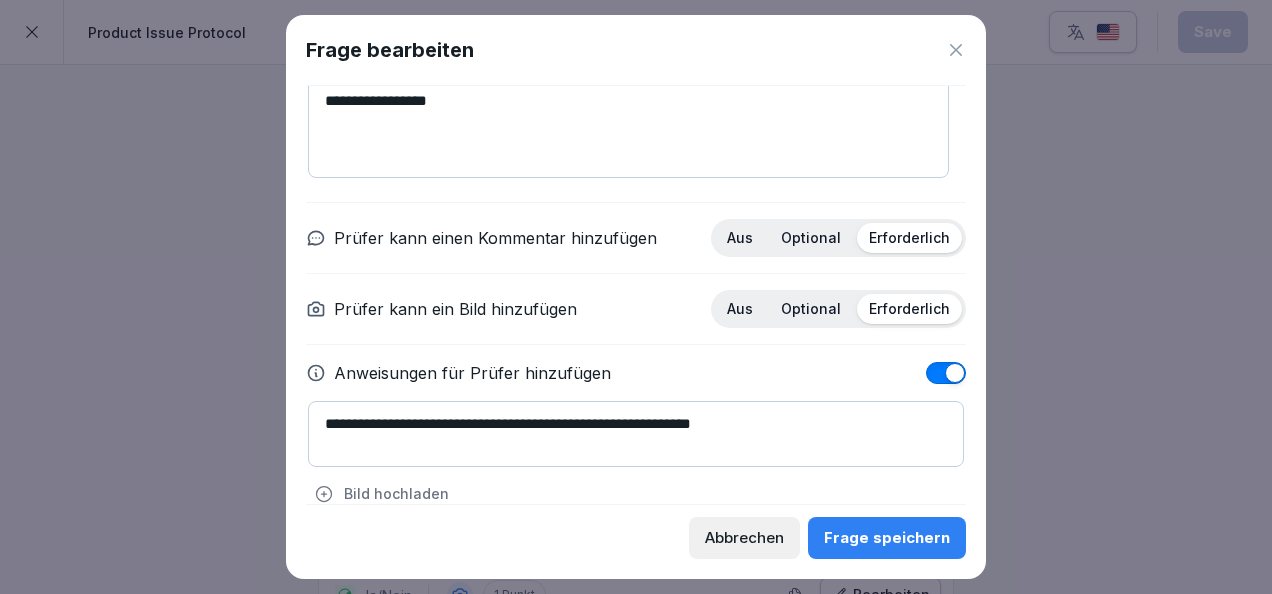 scroll, scrollTop: 189, scrollLeft: 0, axis: vertical 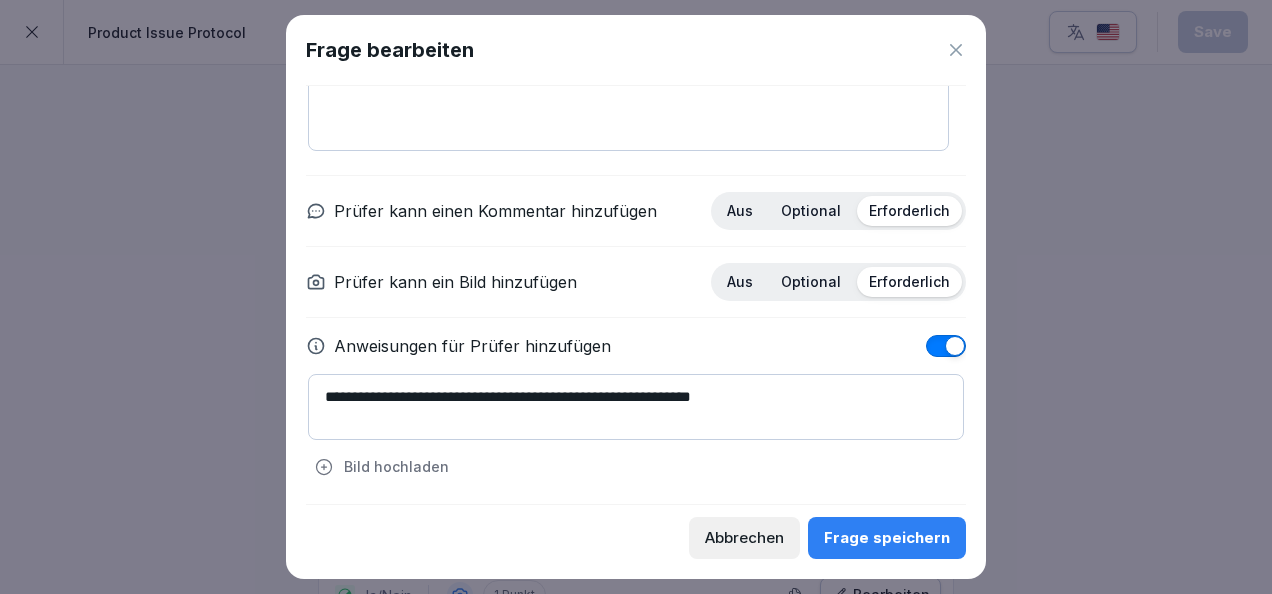 click on "Optional" at bounding box center [811, 211] 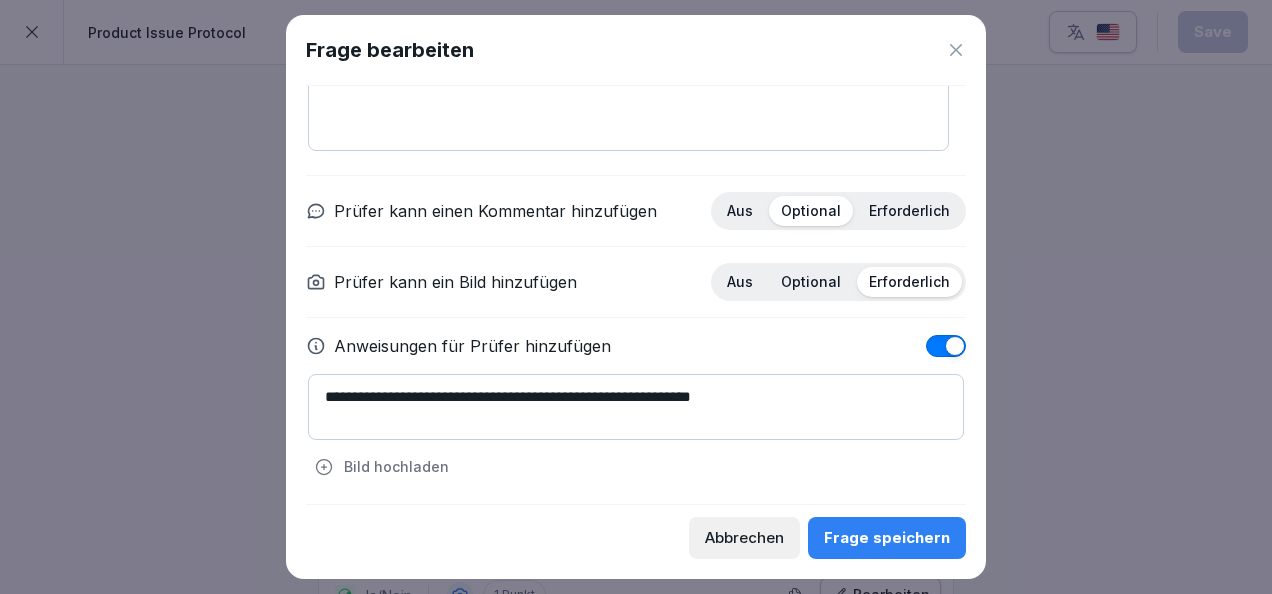 click on "Optional" at bounding box center [811, 282] 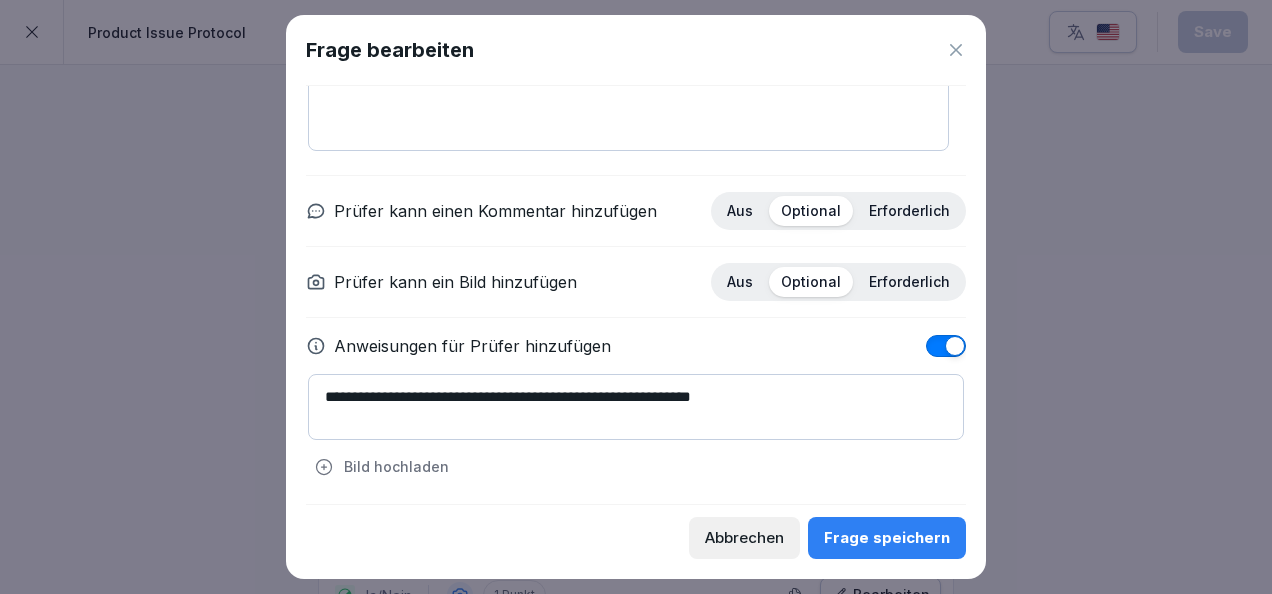 click on "Frage speichern" at bounding box center [887, 538] 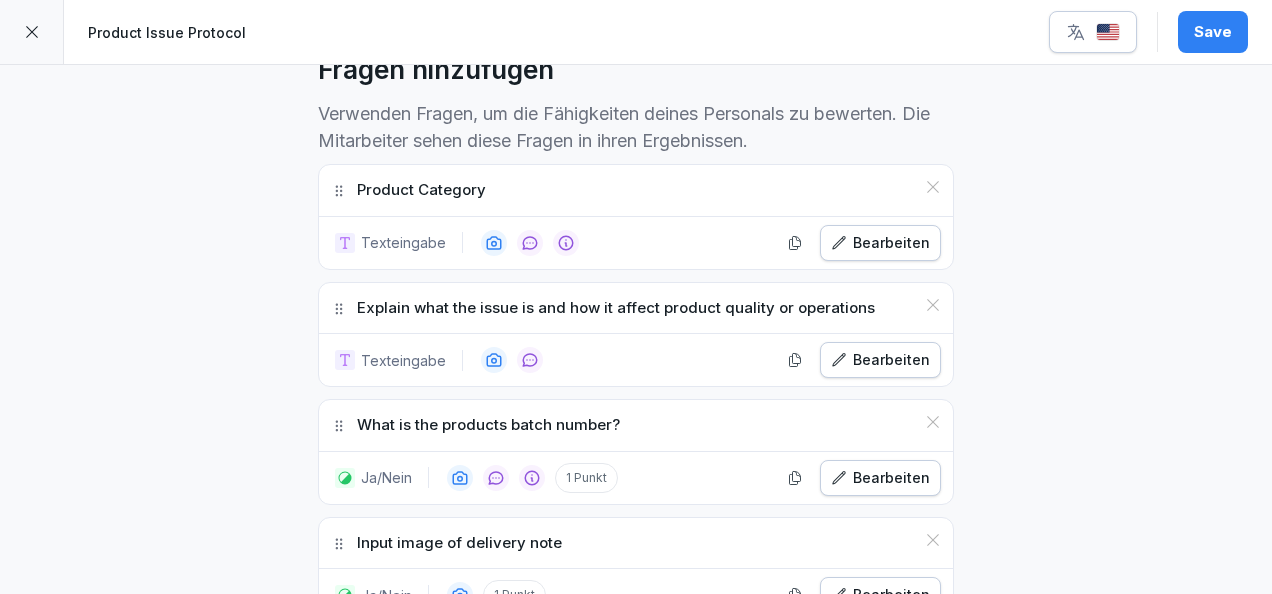 click on "Explain what the issue is and how it affect product quality or operations" at bounding box center (616, 308) 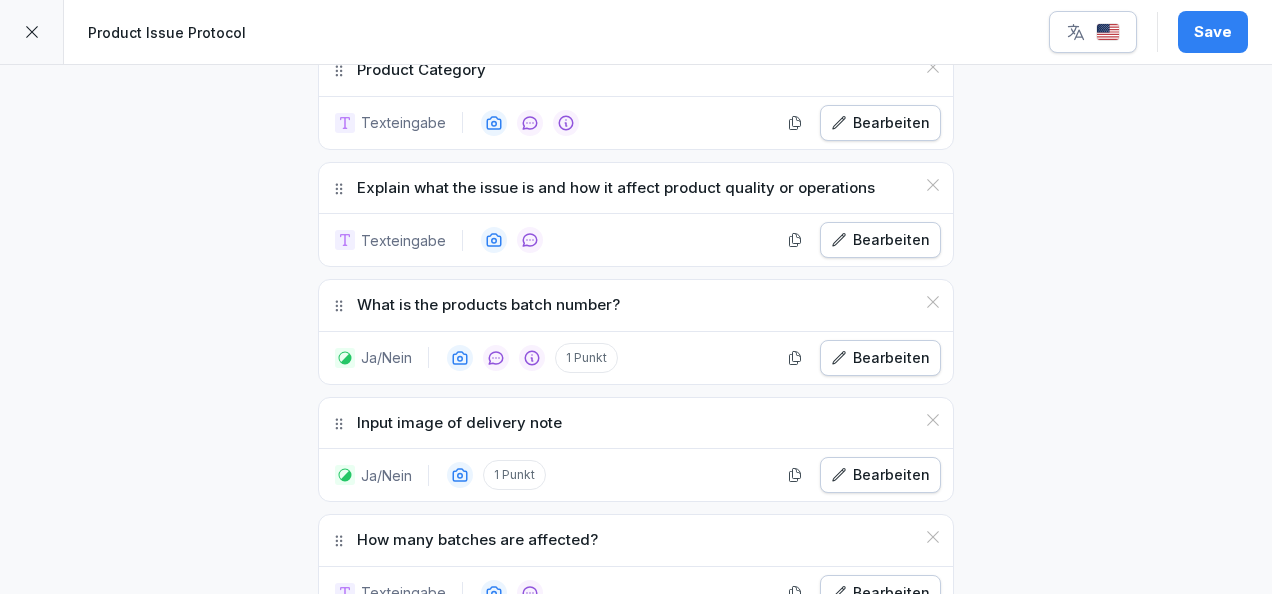scroll, scrollTop: 696, scrollLeft: 0, axis: vertical 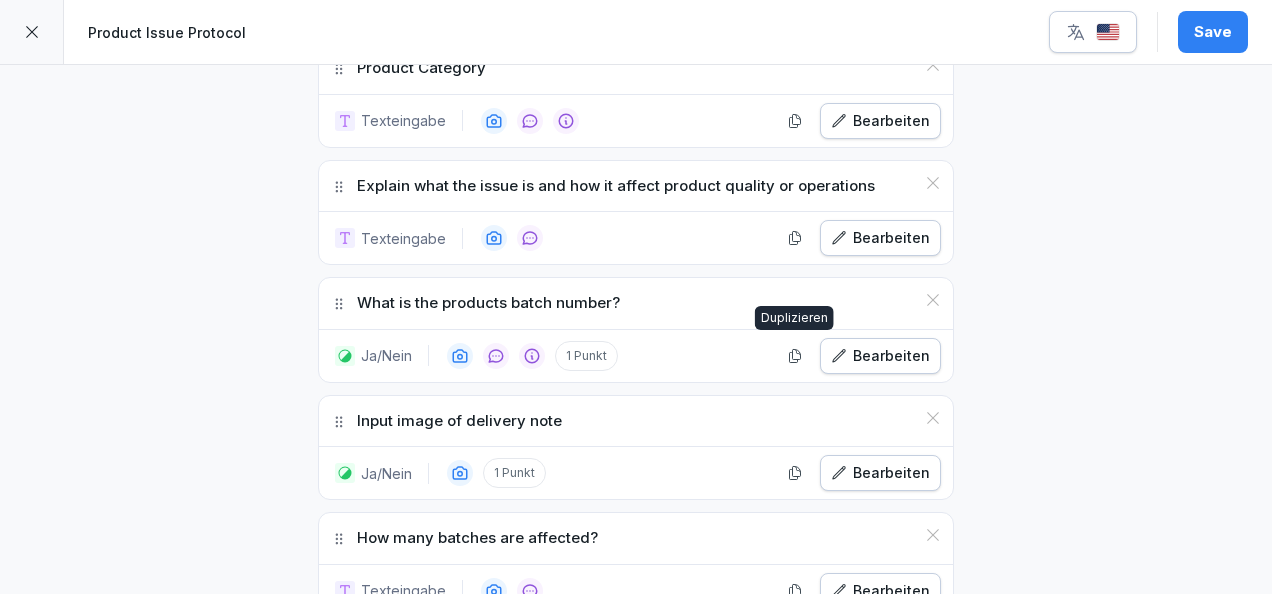 click 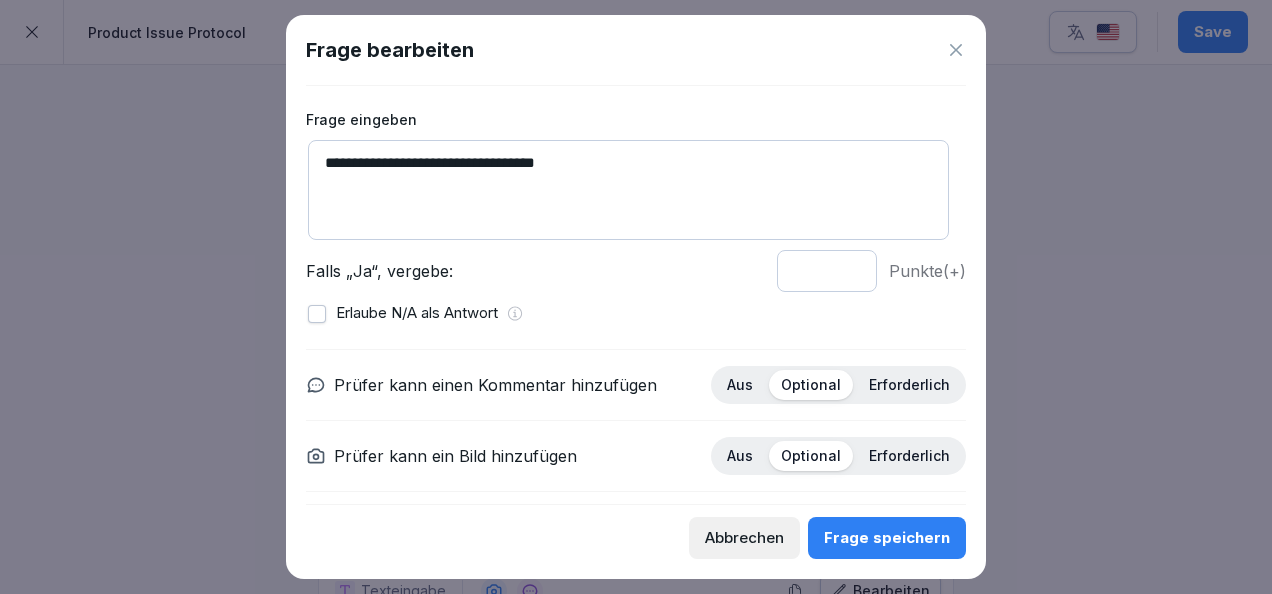 scroll, scrollTop: 158, scrollLeft: 0, axis: vertical 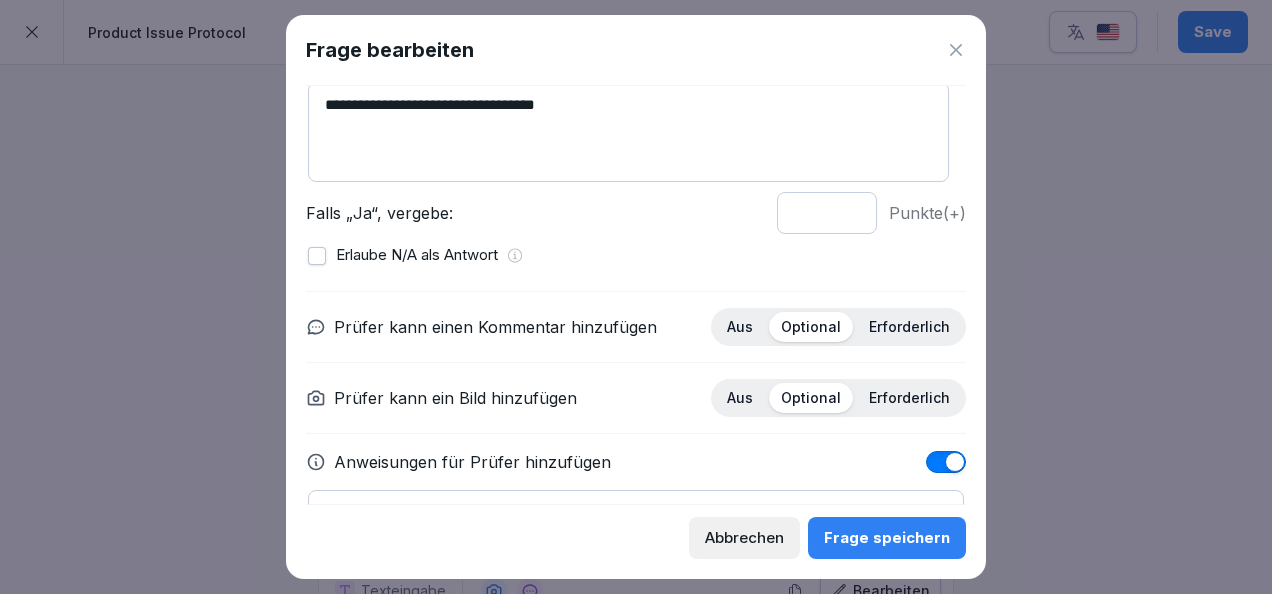 click on "Erforderlich" at bounding box center (909, 398) 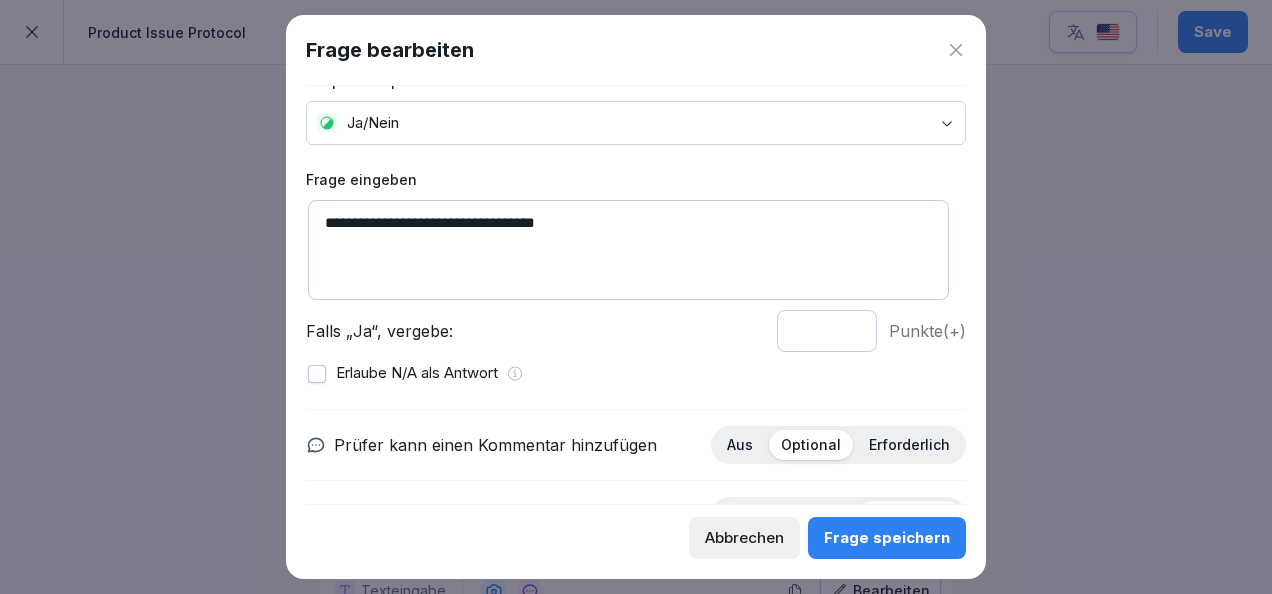 scroll, scrollTop: 41, scrollLeft: 0, axis: vertical 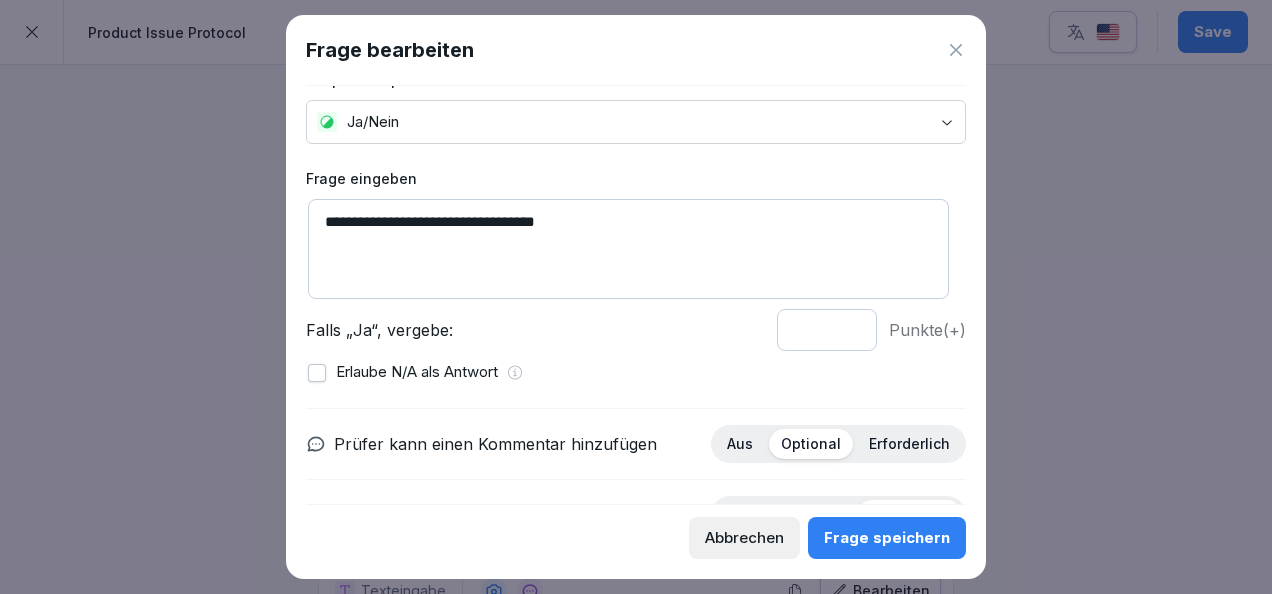 click on "Frage speichern" at bounding box center (887, 538) 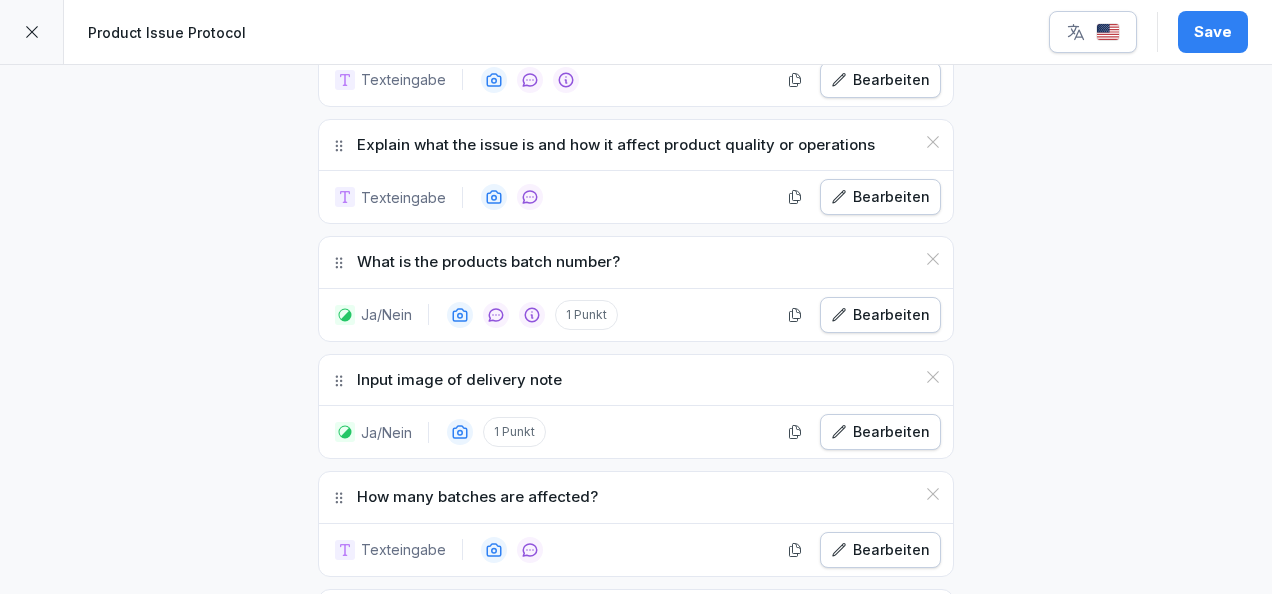 scroll, scrollTop: 738, scrollLeft: 0, axis: vertical 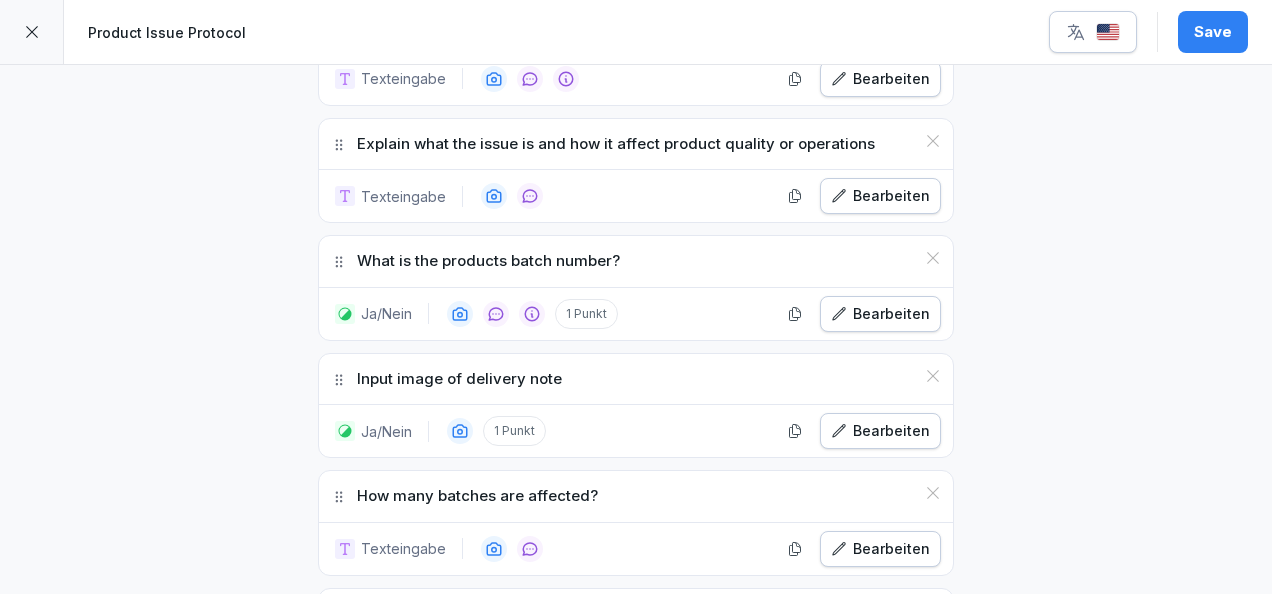 click on "Input image of delivery note" at bounding box center [636, 379] 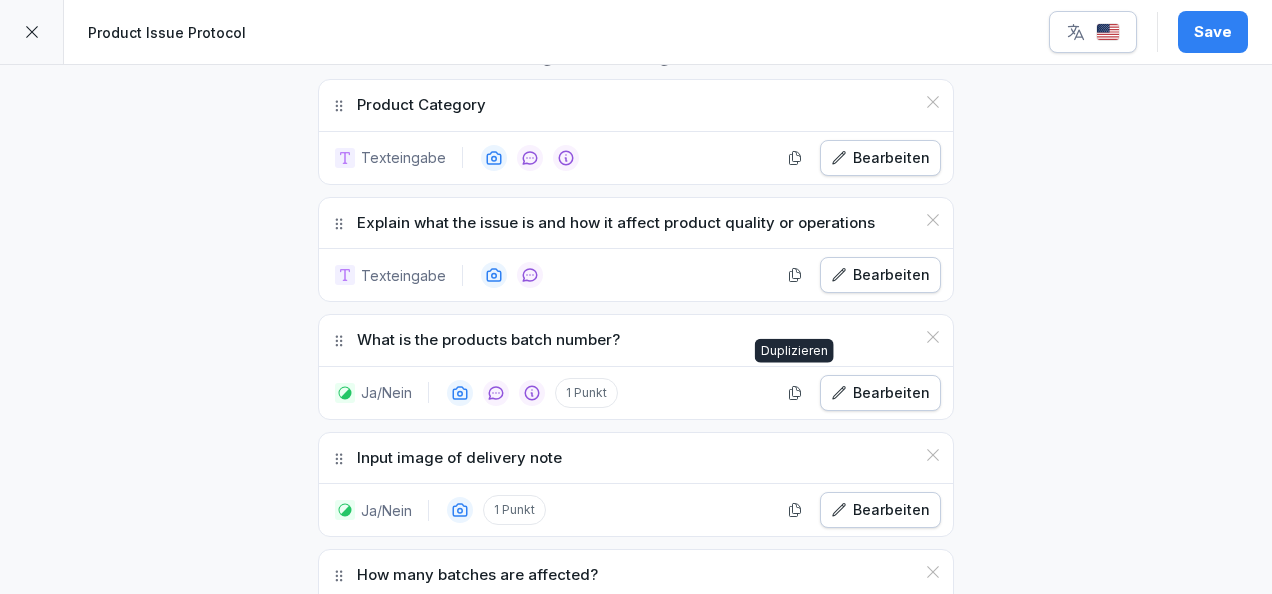 scroll, scrollTop: 658, scrollLeft: 0, axis: vertical 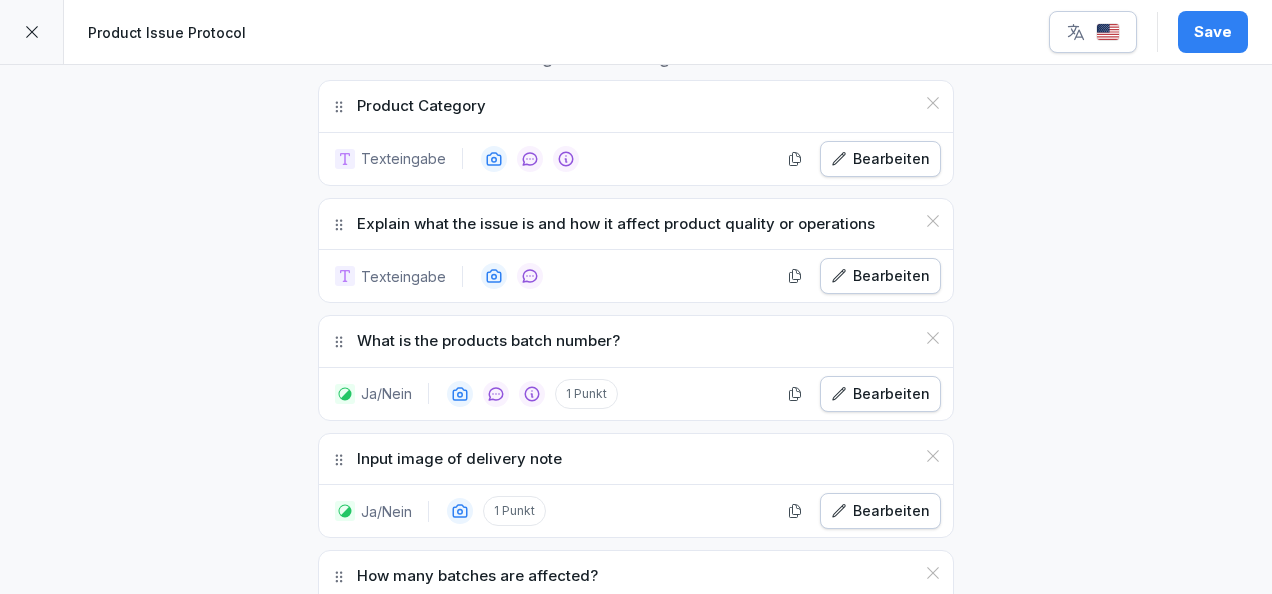 click on "Bearbeiten" at bounding box center [880, 276] 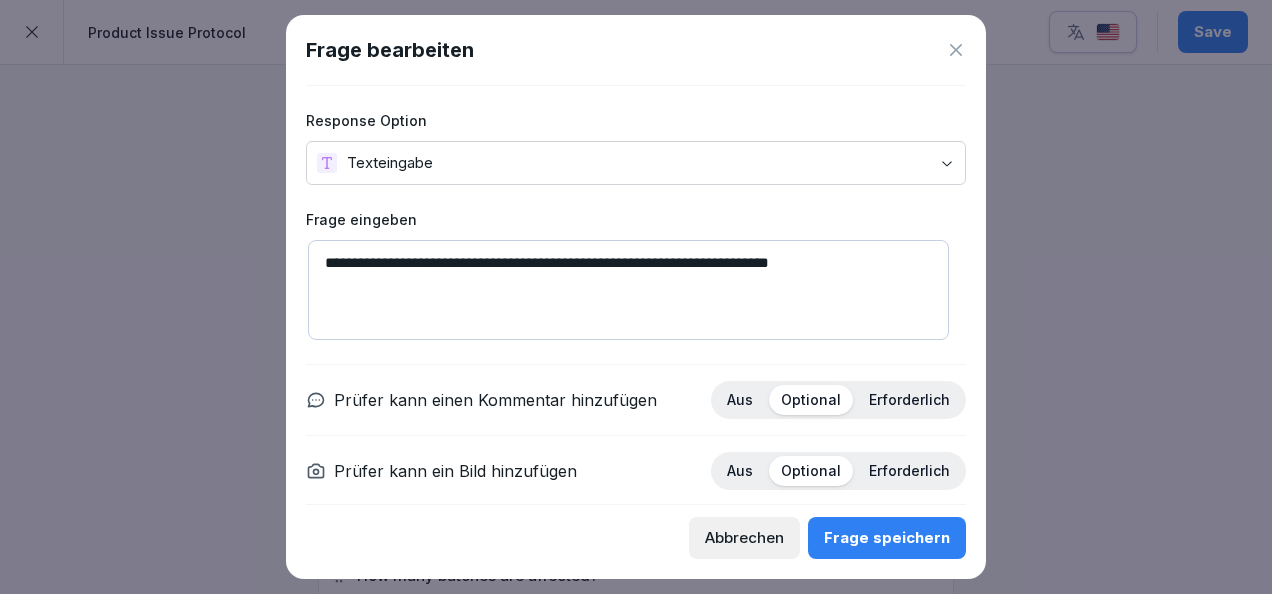 scroll, scrollTop: 35, scrollLeft: 0, axis: vertical 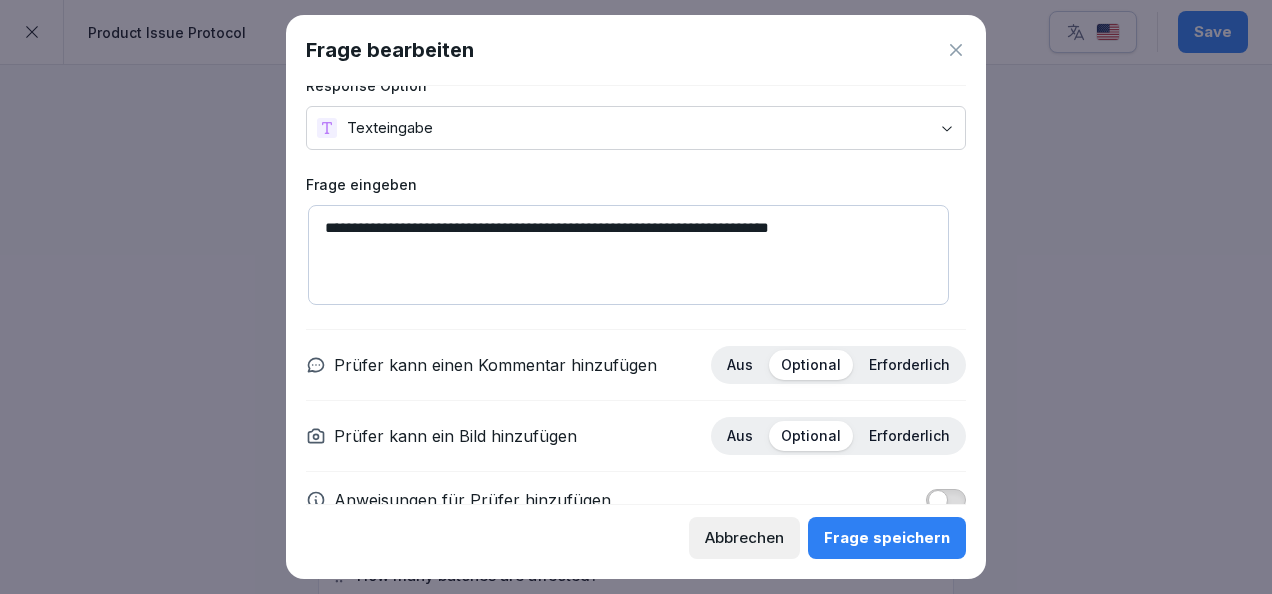 click on "Erforderlich" at bounding box center (909, 365) 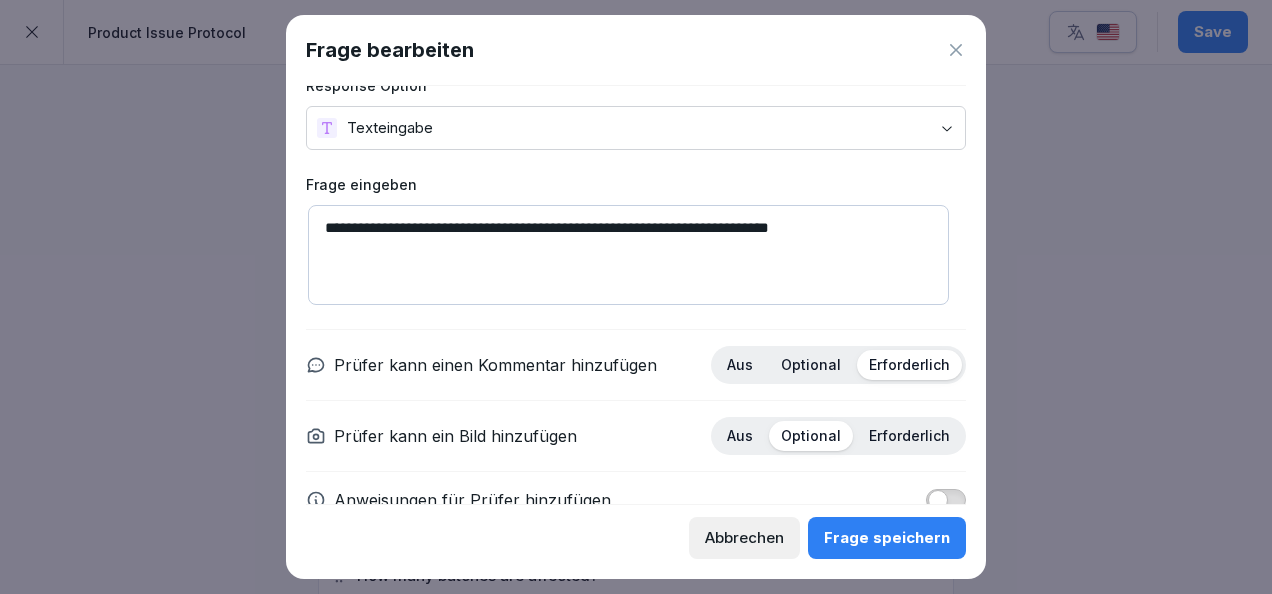 scroll, scrollTop: 80, scrollLeft: 0, axis: vertical 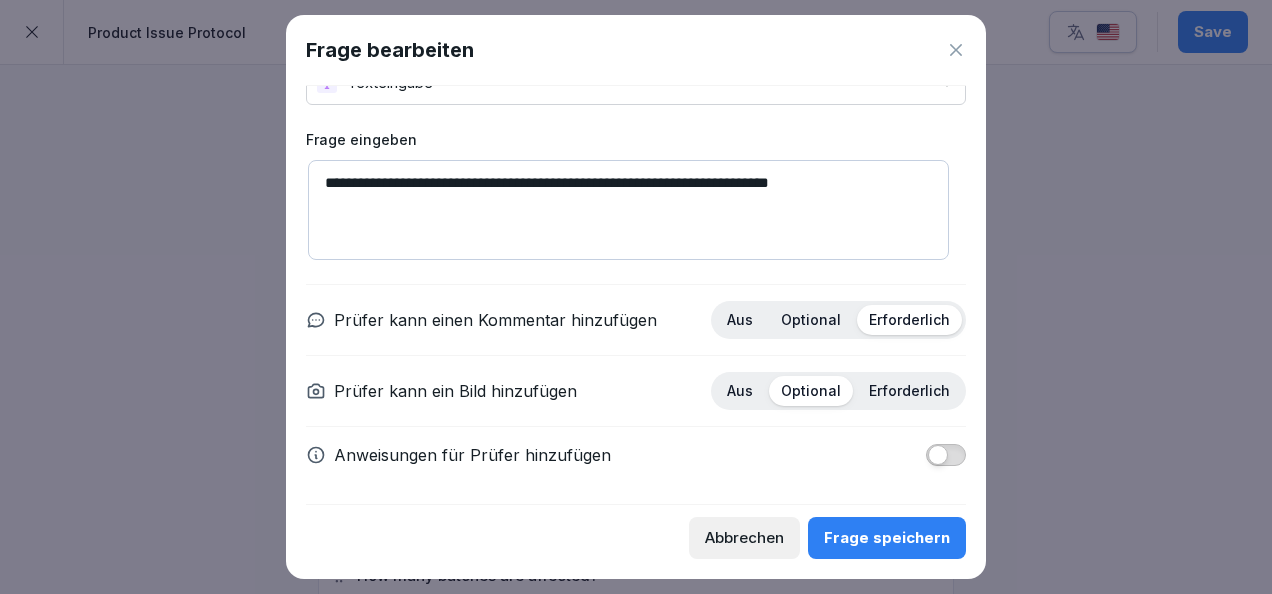 click on "Frage speichern" at bounding box center (887, 538) 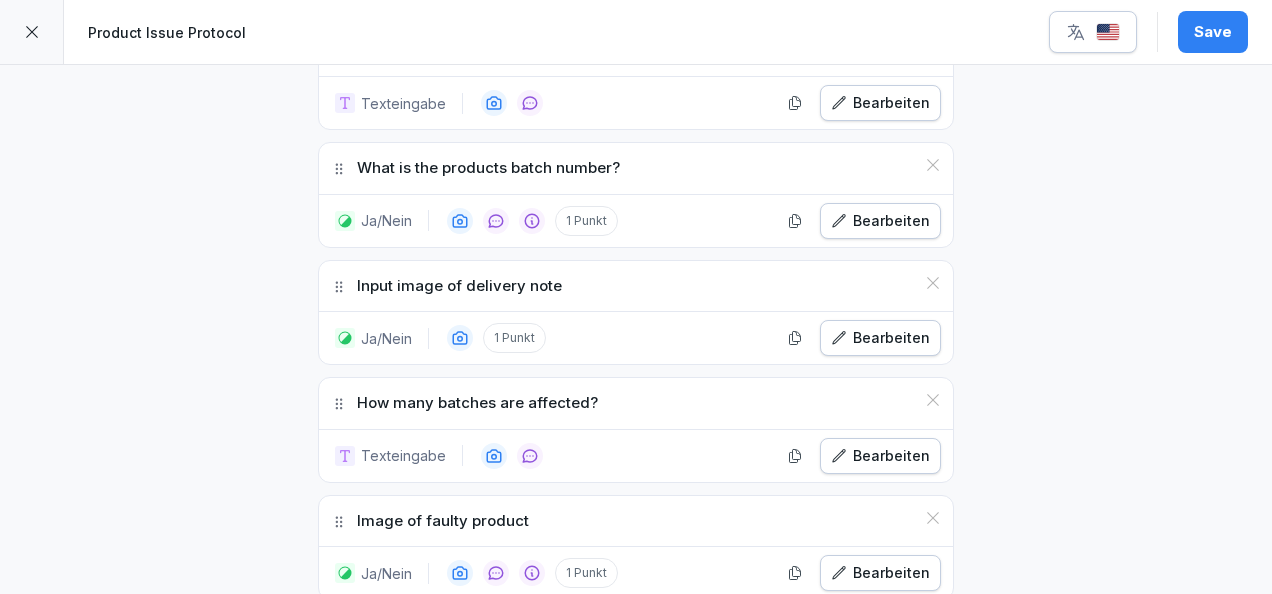 scroll, scrollTop: 833, scrollLeft: 0, axis: vertical 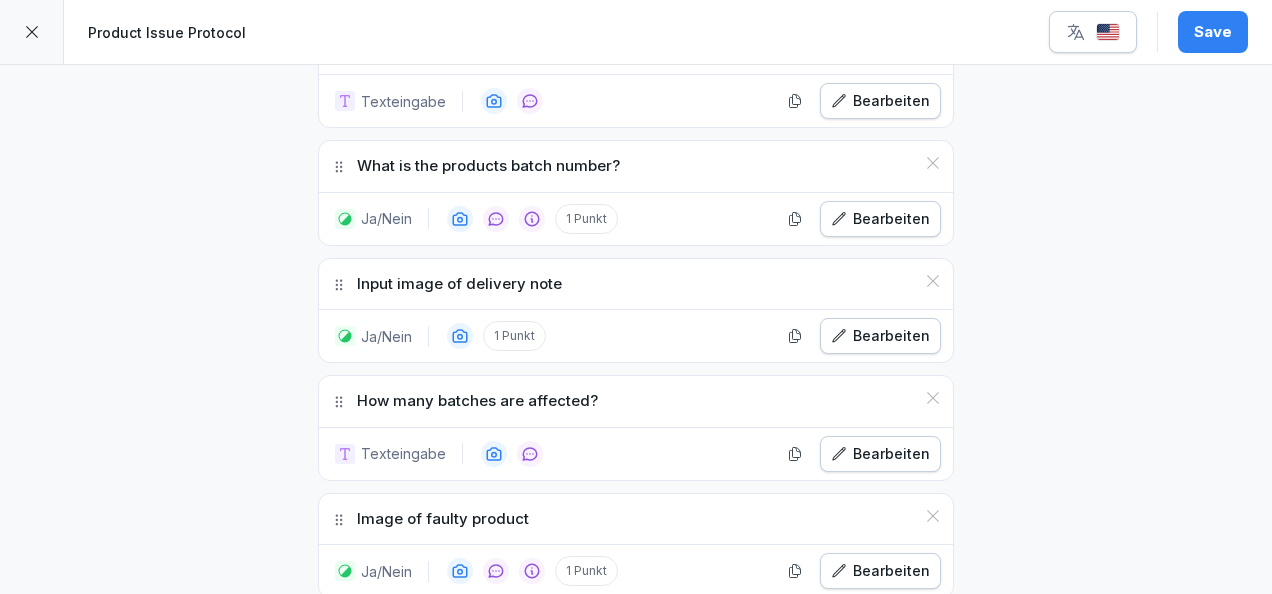 click on "Bearbeiten" at bounding box center [880, 336] 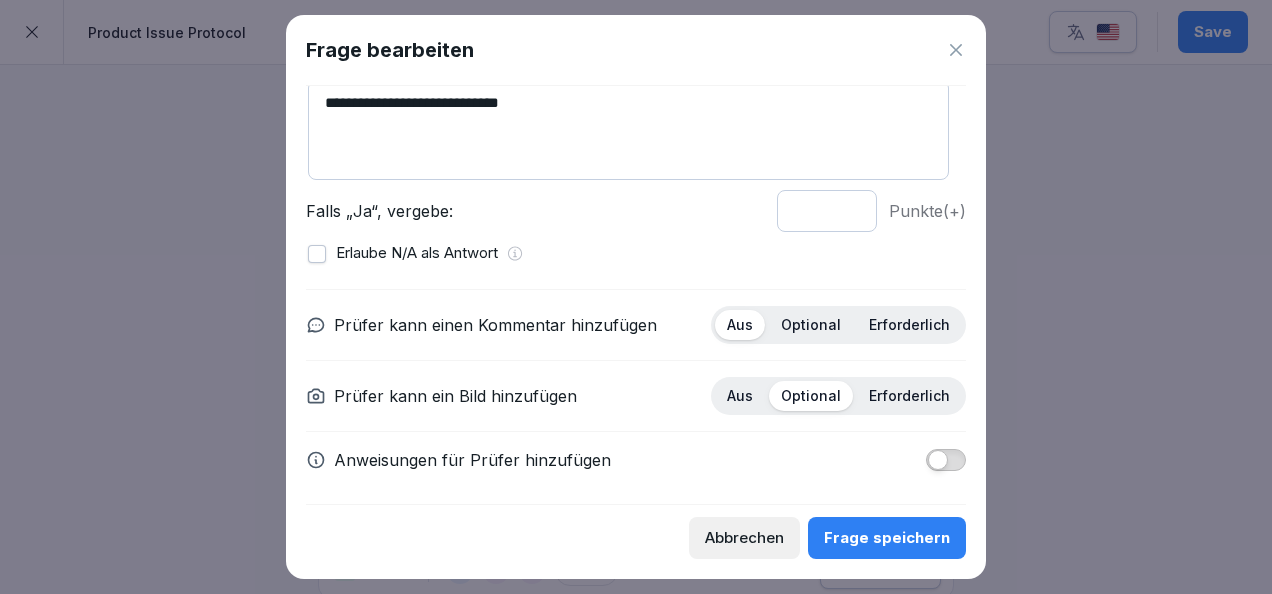 scroll, scrollTop: 164, scrollLeft: 0, axis: vertical 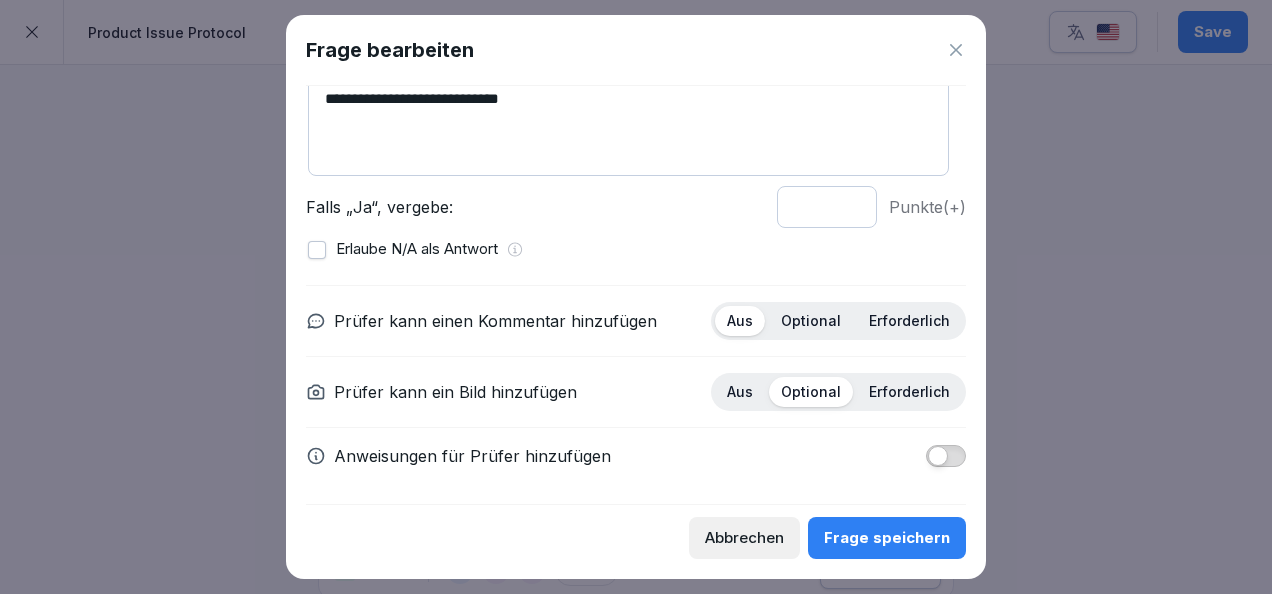 click on "Erforderlich" at bounding box center (909, 392) 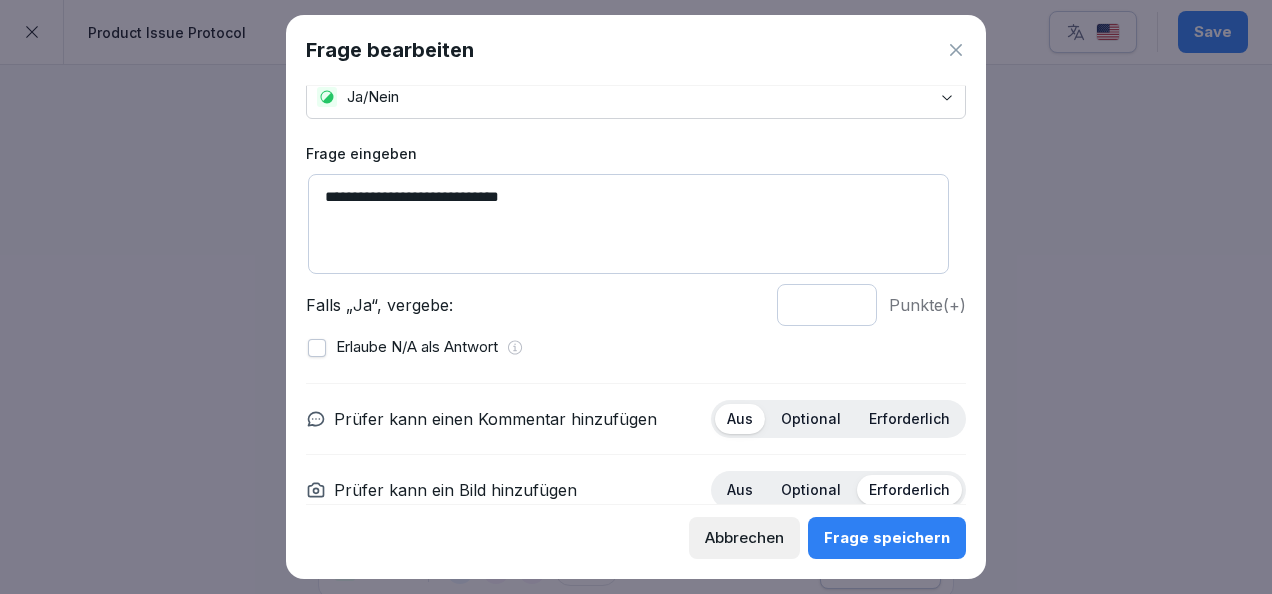 scroll, scrollTop: 64, scrollLeft: 0, axis: vertical 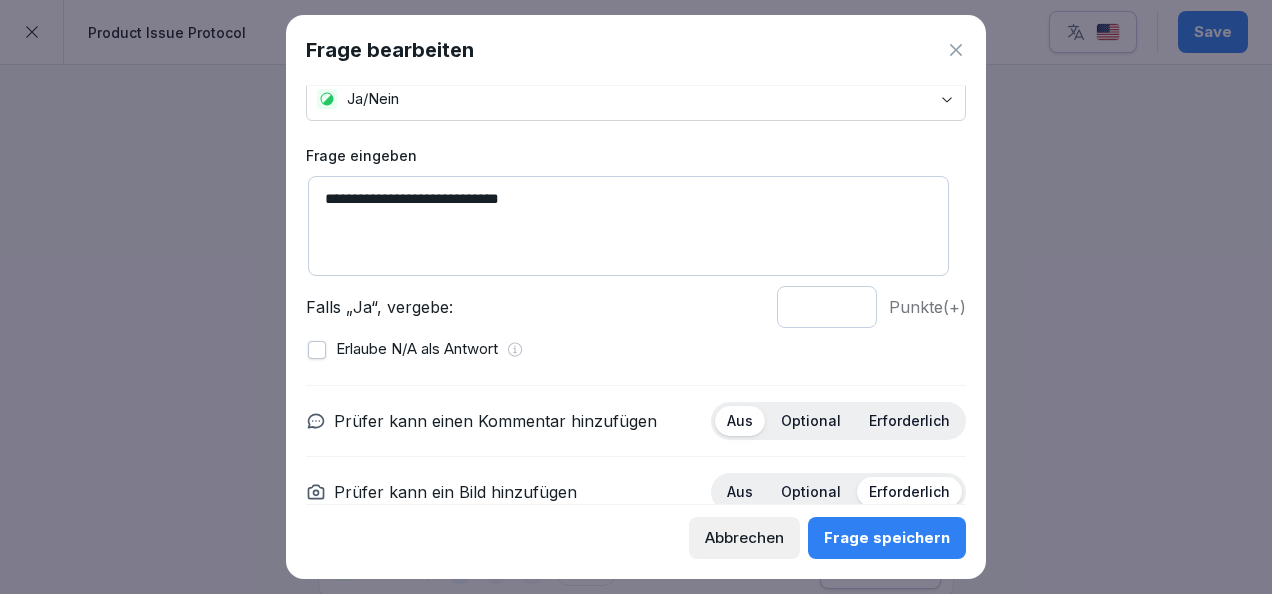 click on "Frage speichern" at bounding box center [887, 538] 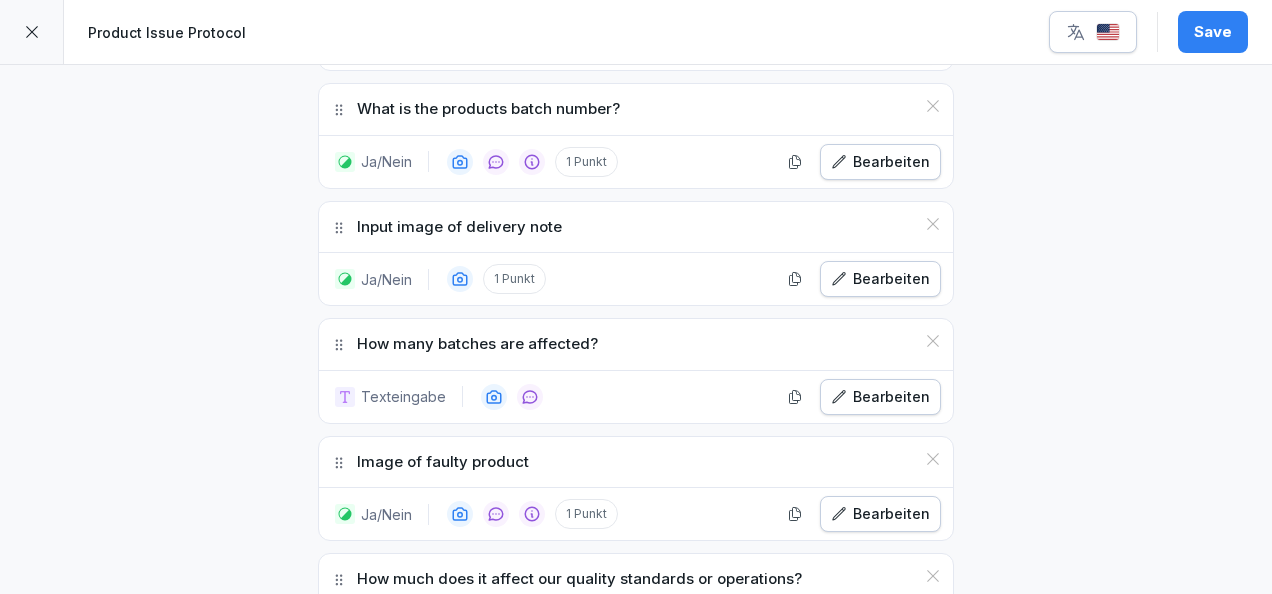 scroll, scrollTop: 919, scrollLeft: 0, axis: vertical 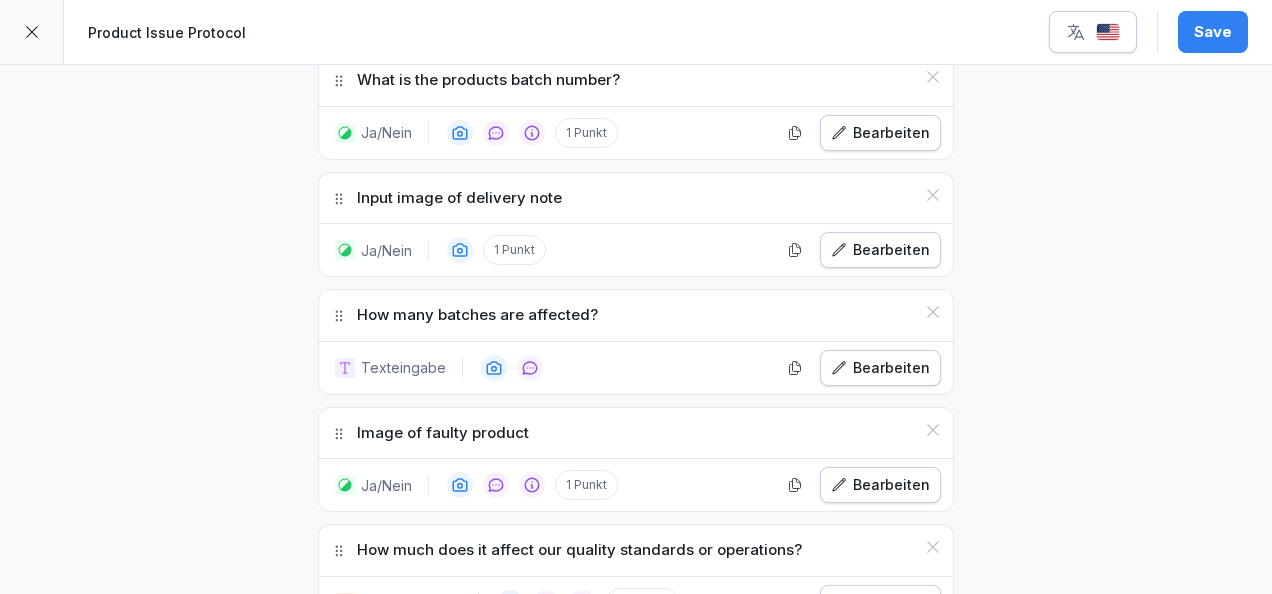 click on "Bearbeiten" at bounding box center (880, 368) 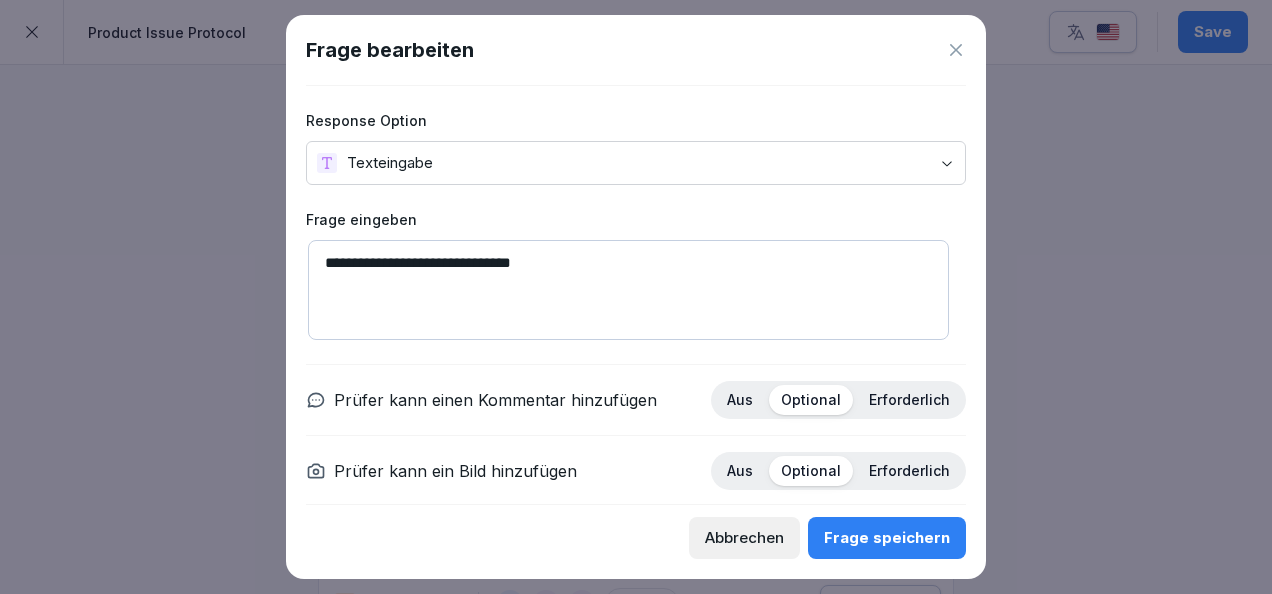 scroll, scrollTop: 80, scrollLeft: 0, axis: vertical 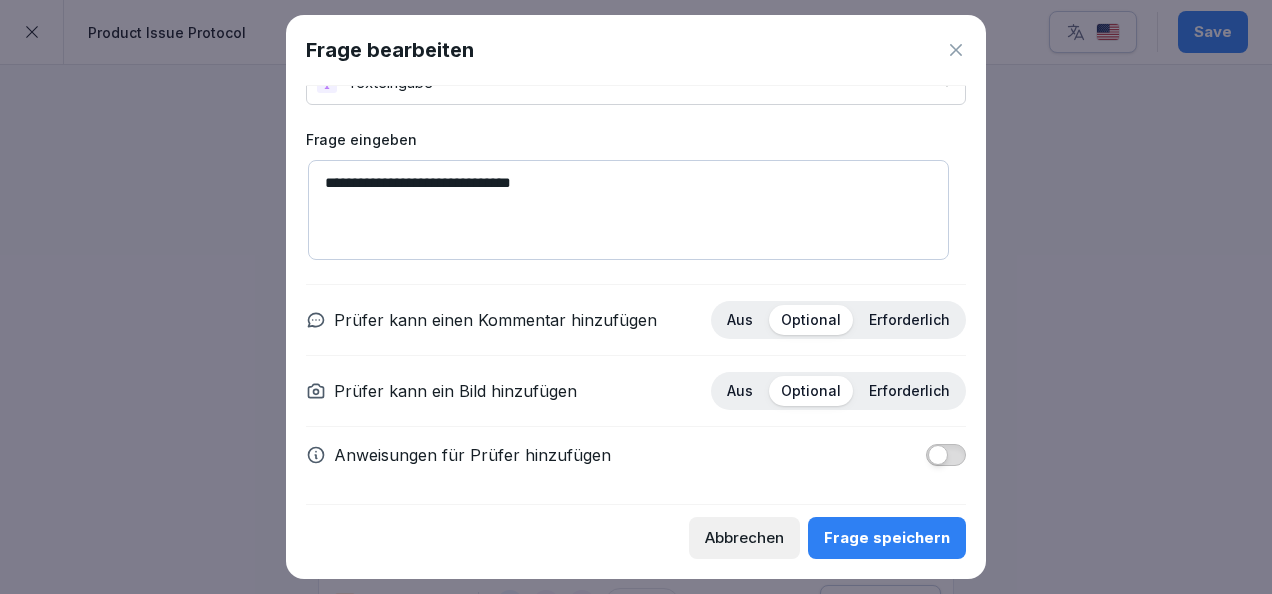click 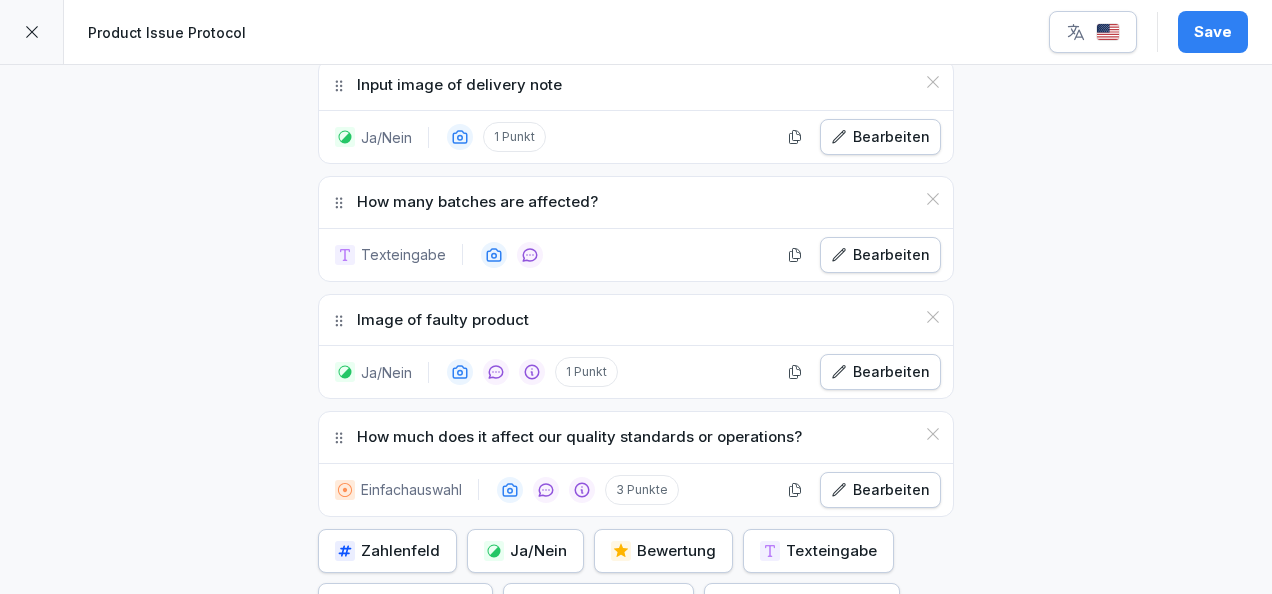 scroll, scrollTop: 1034, scrollLeft: 0, axis: vertical 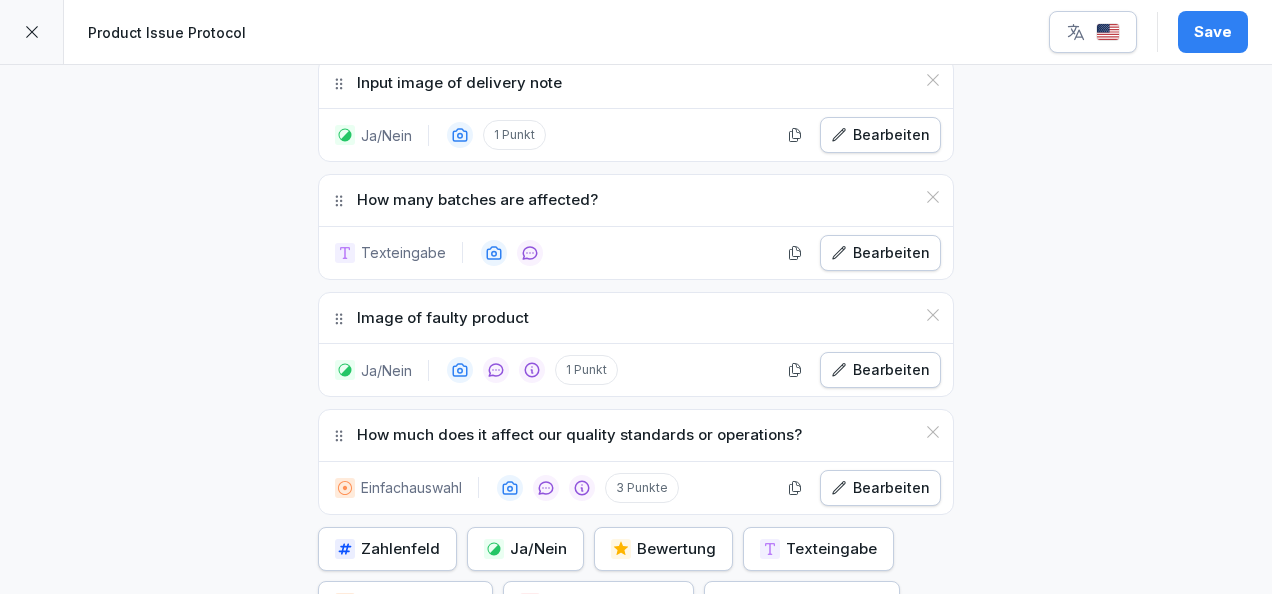 click on "Bearbeiten" at bounding box center [880, 370] 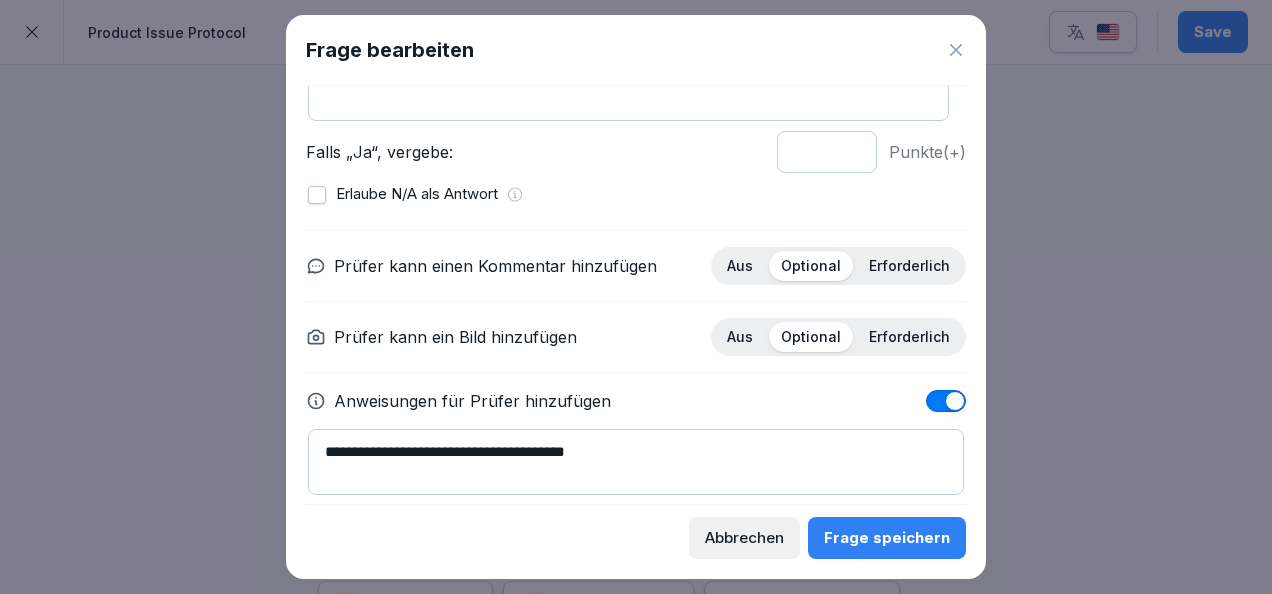 scroll, scrollTop: 220, scrollLeft: 0, axis: vertical 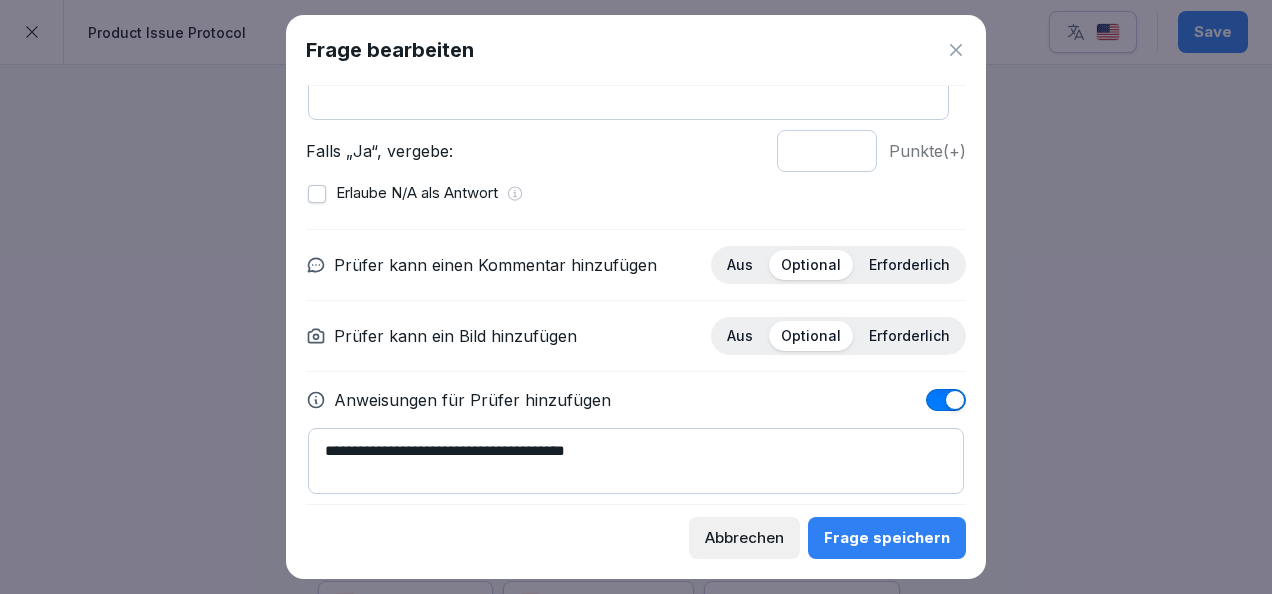 click on "Erforderlich" at bounding box center (909, 336) 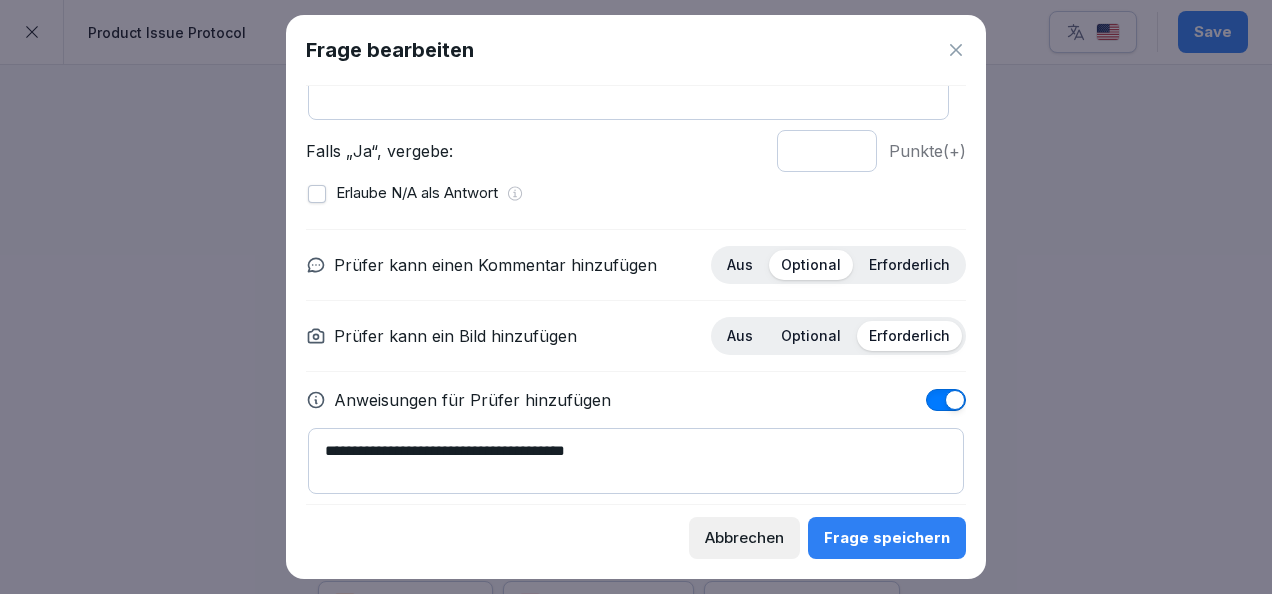 click on "Frage speichern" at bounding box center (887, 538) 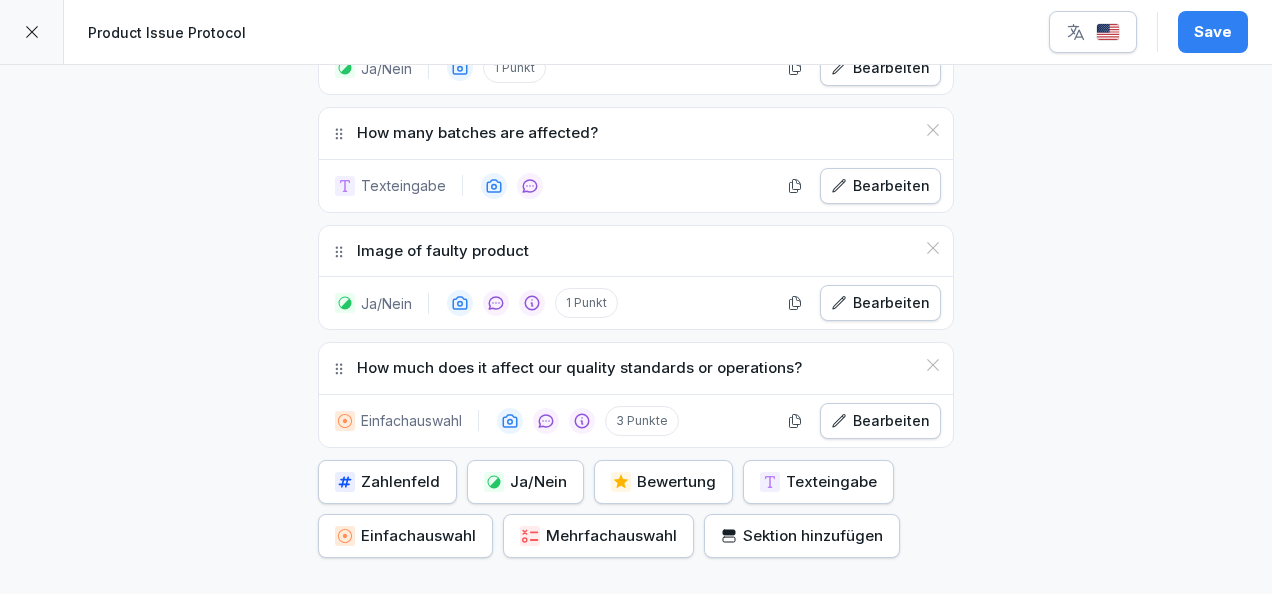 scroll, scrollTop: 1105, scrollLeft: 0, axis: vertical 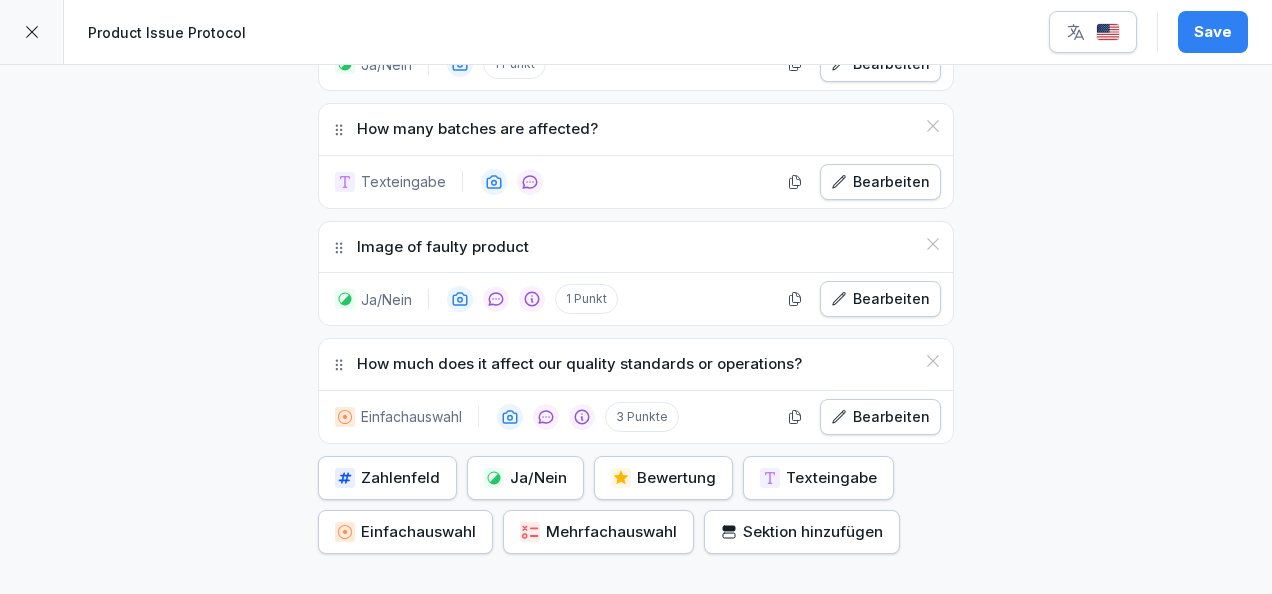 click on "Einfachauswahl 3 Punkte Bearbeiten" at bounding box center (636, 417) 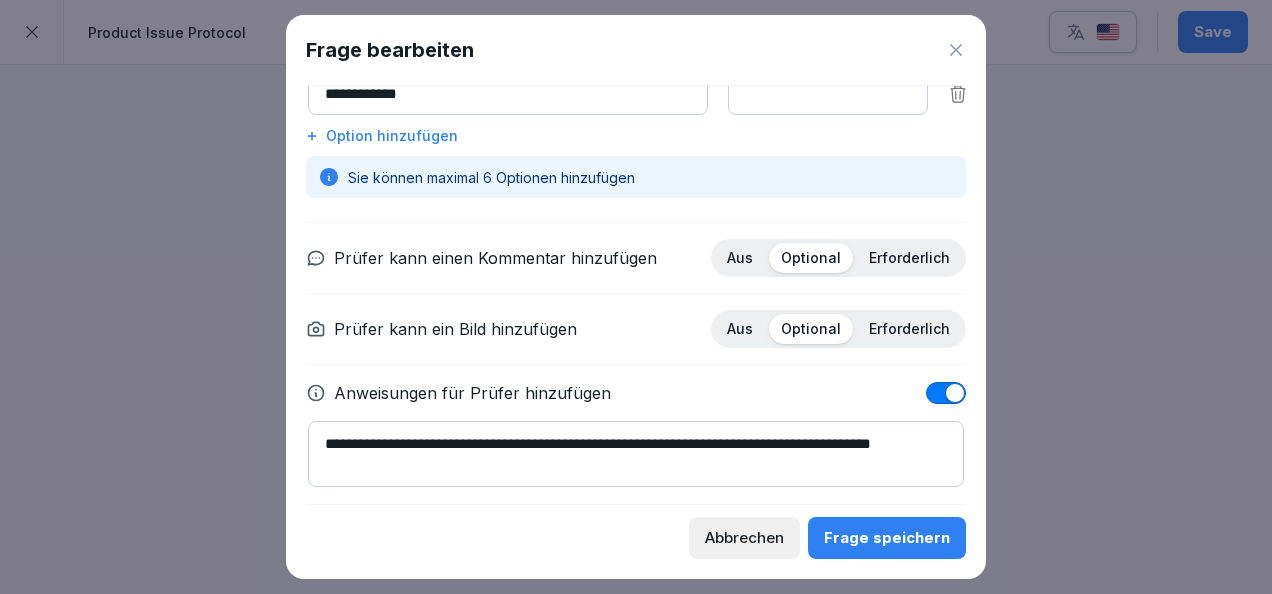 scroll, scrollTop: 366, scrollLeft: 0, axis: vertical 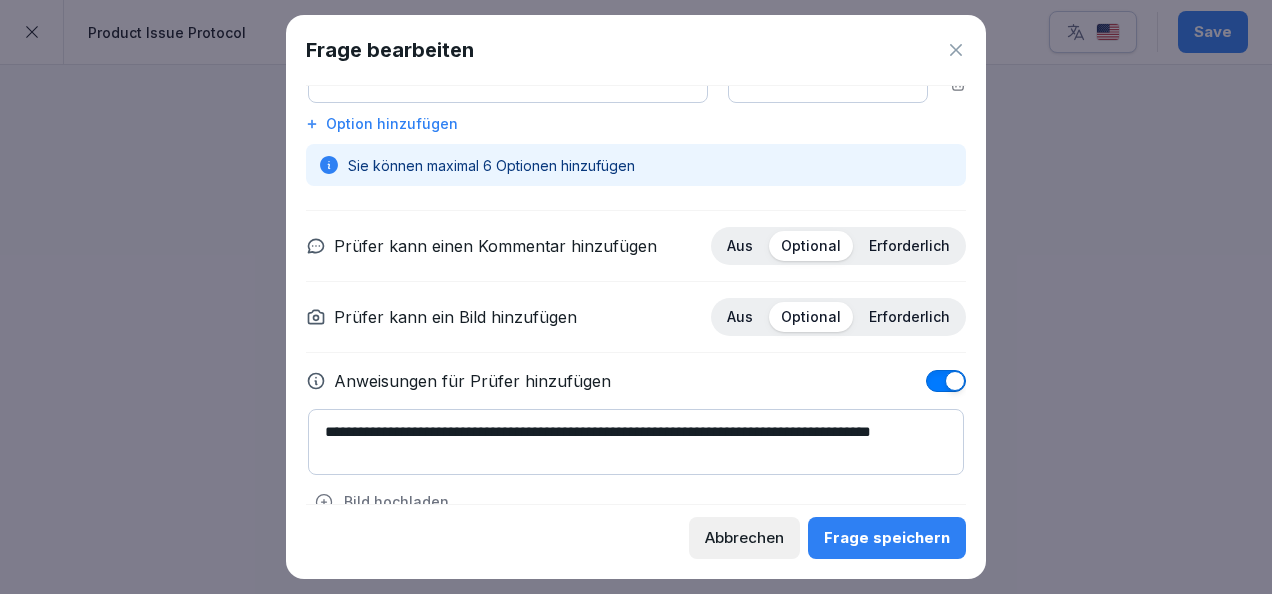 click on "Erforderlich" at bounding box center (909, 246) 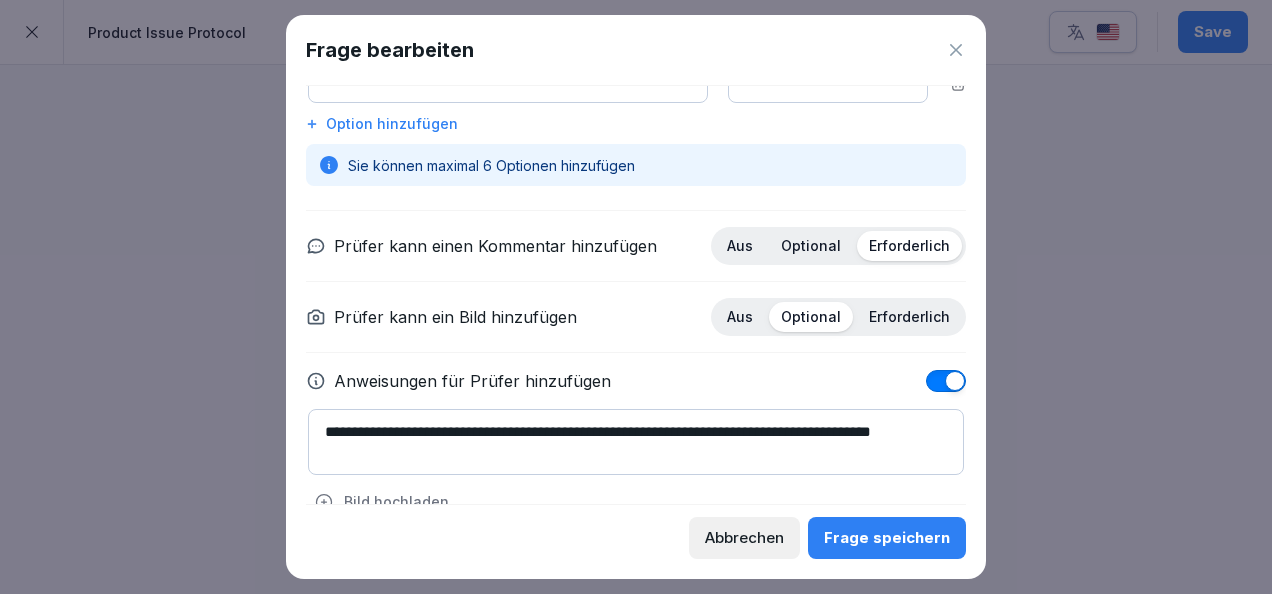 scroll, scrollTop: 414, scrollLeft: 0, axis: vertical 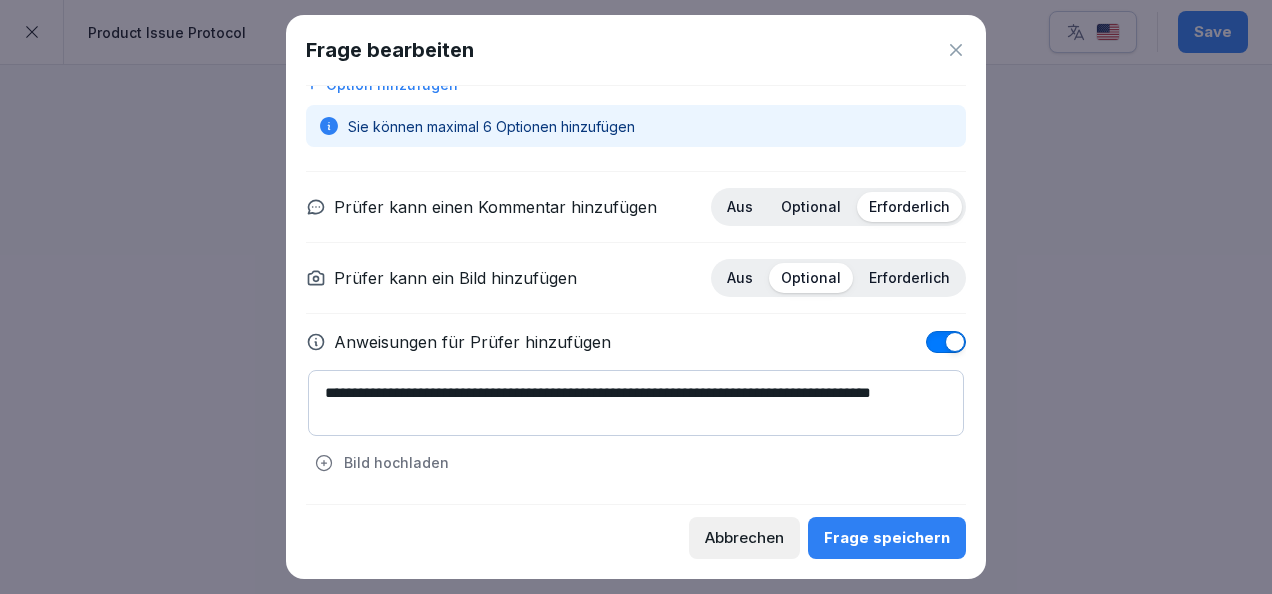 click on "Frage speichern" at bounding box center (887, 538) 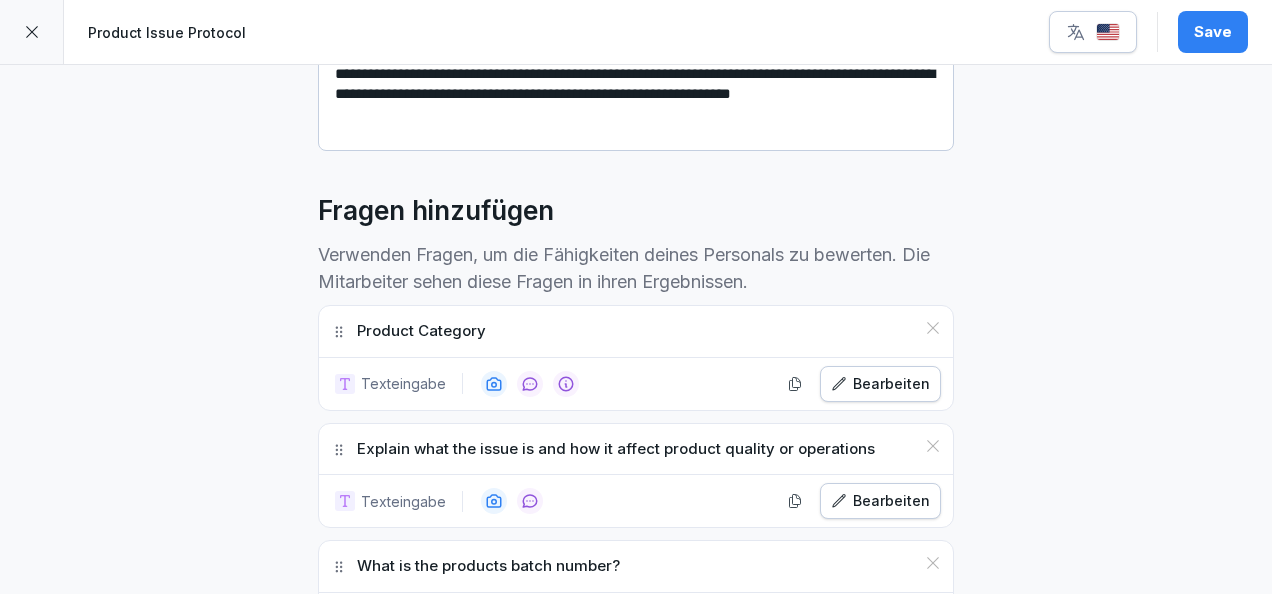 scroll, scrollTop: 356, scrollLeft: 0, axis: vertical 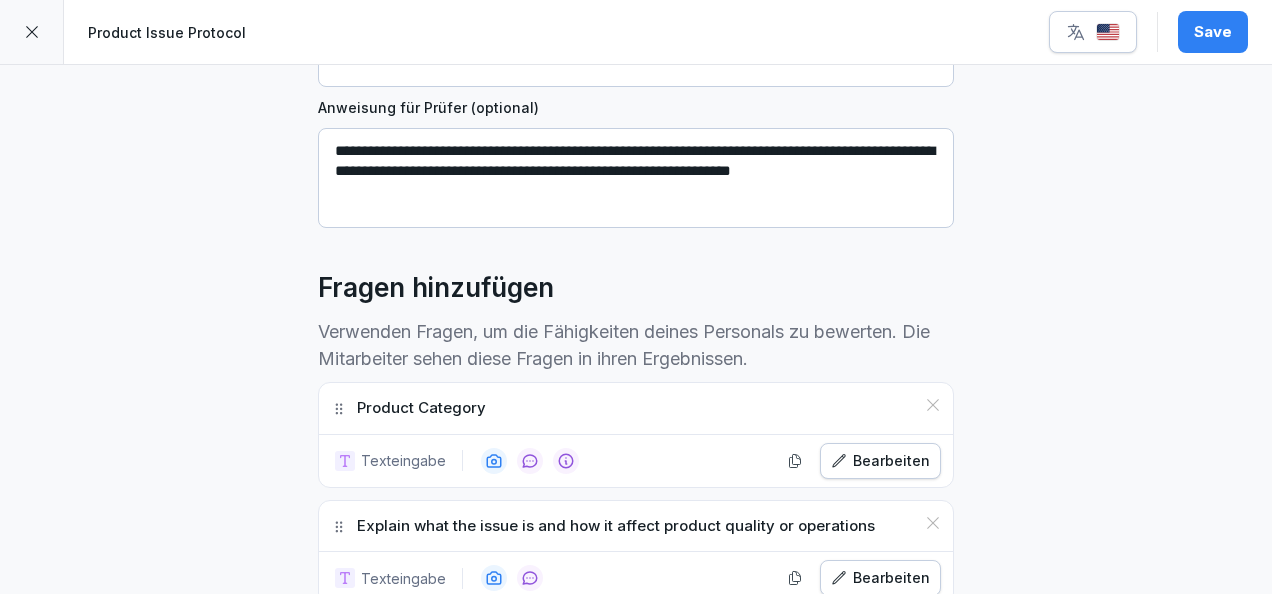 click on "Product Category" at bounding box center [636, 408] 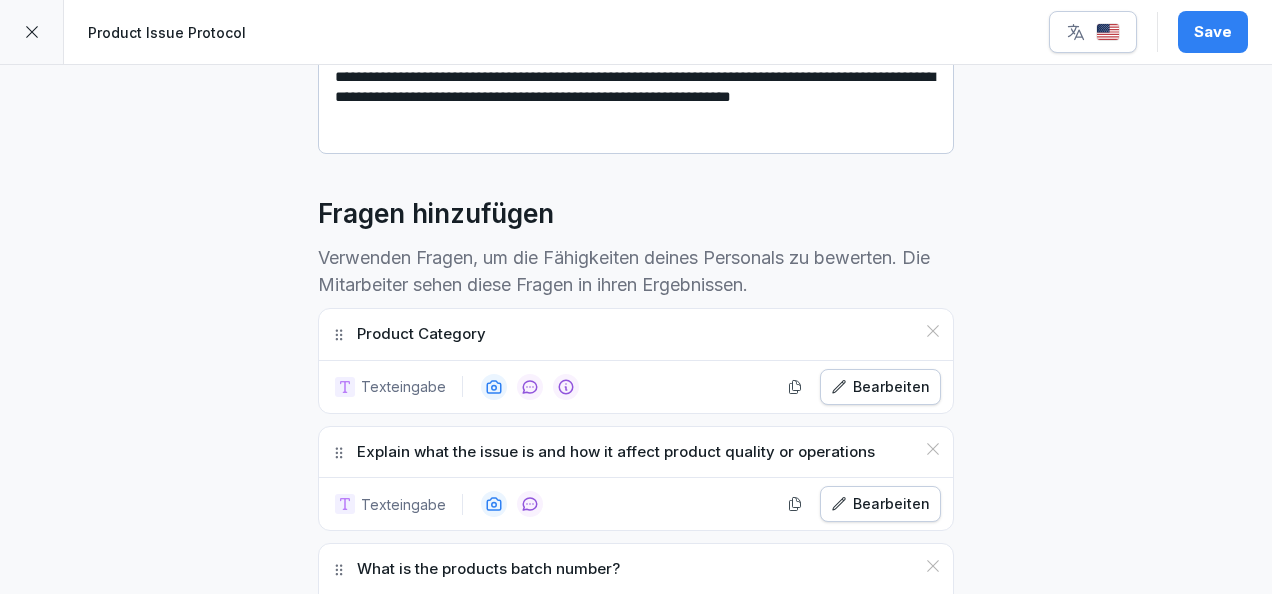 scroll, scrollTop: 440, scrollLeft: 0, axis: vertical 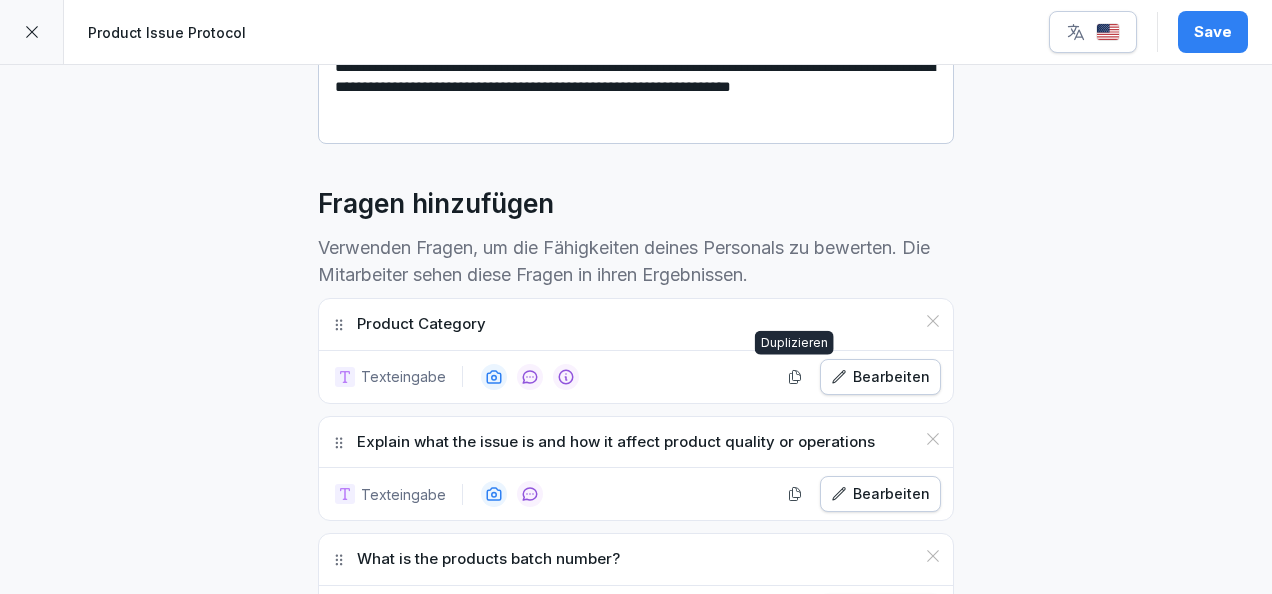 click on "Bearbeiten" at bounding box center [880, 377] 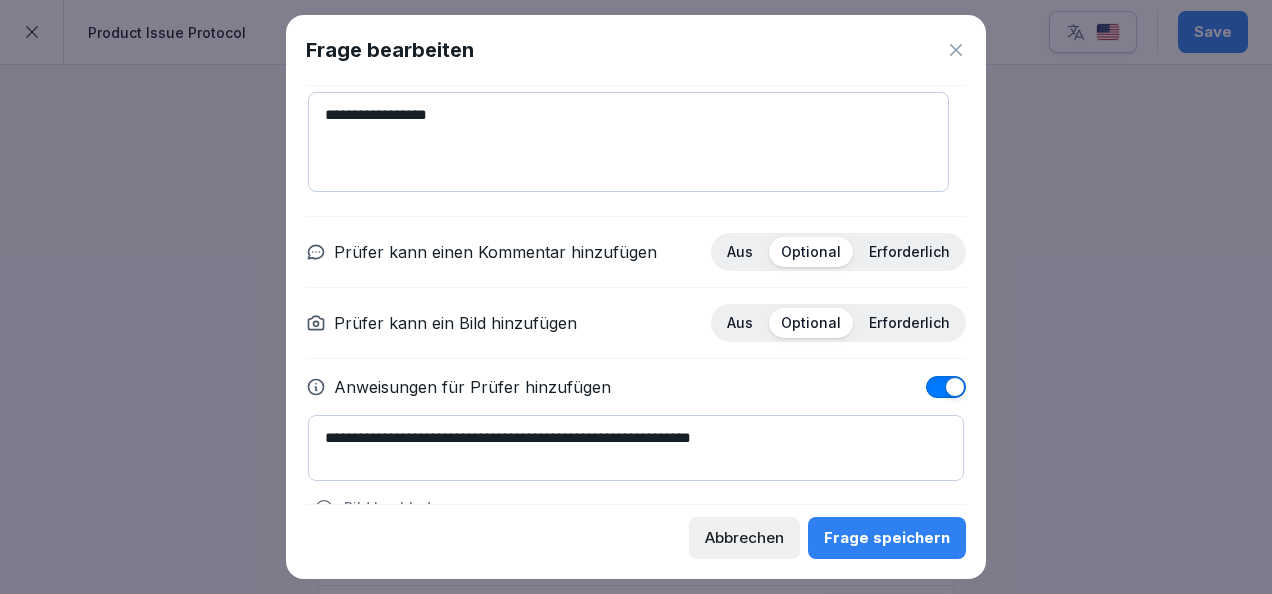 scroll, scrollTop: 189, scrollLeft: 0, axis: vertical 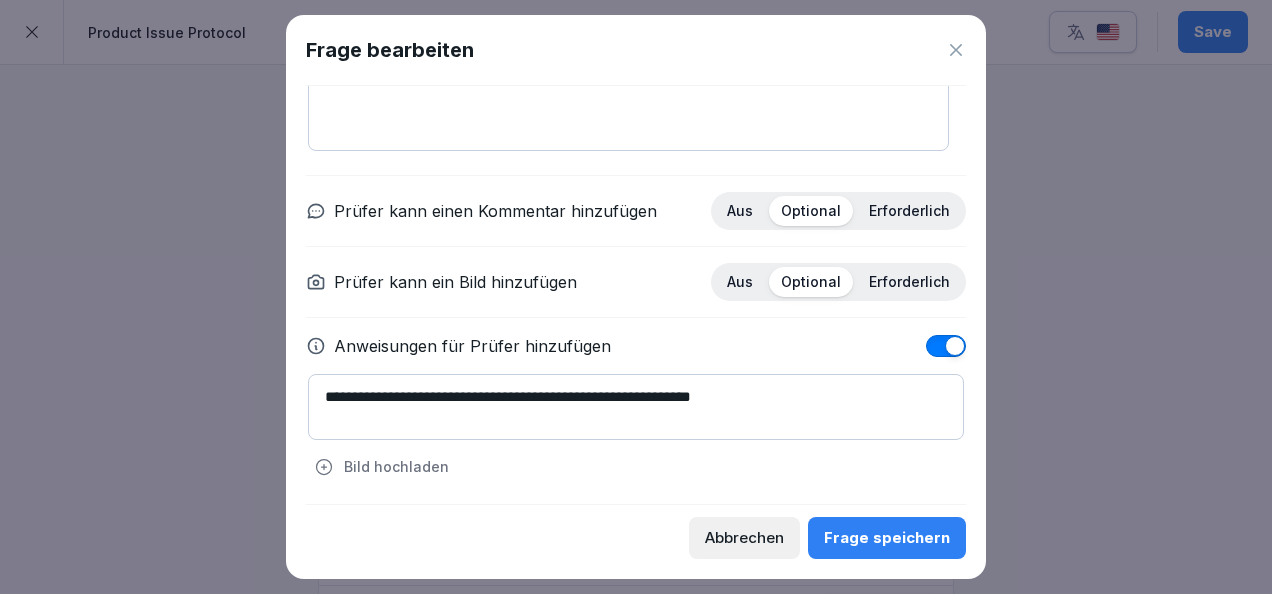 click 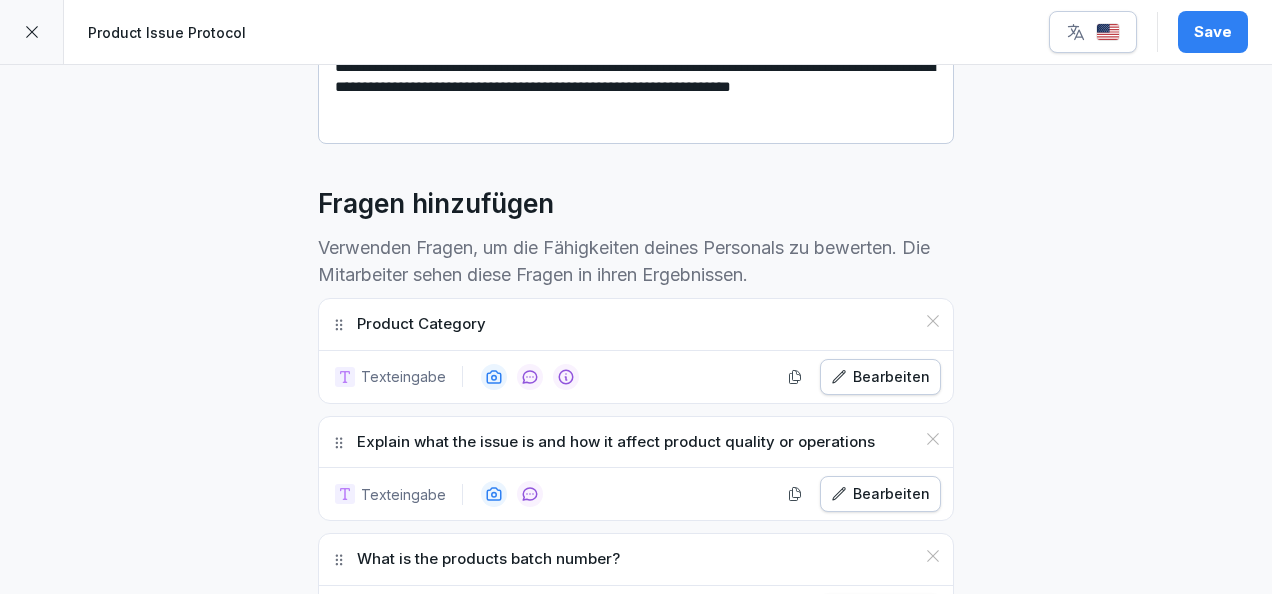 scroll, scrollTop: 521, scrollLeft: 0, axis: vertical 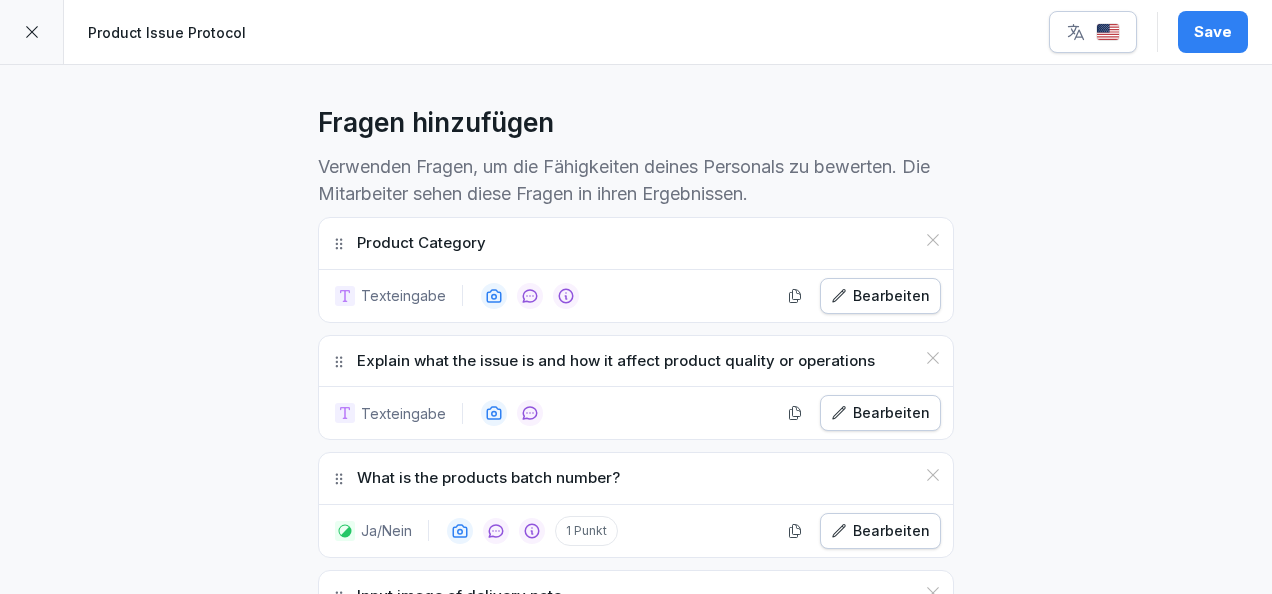 click on "Explain what the issue is and how it affect product quality or operations" at bounding box center (616, 361) 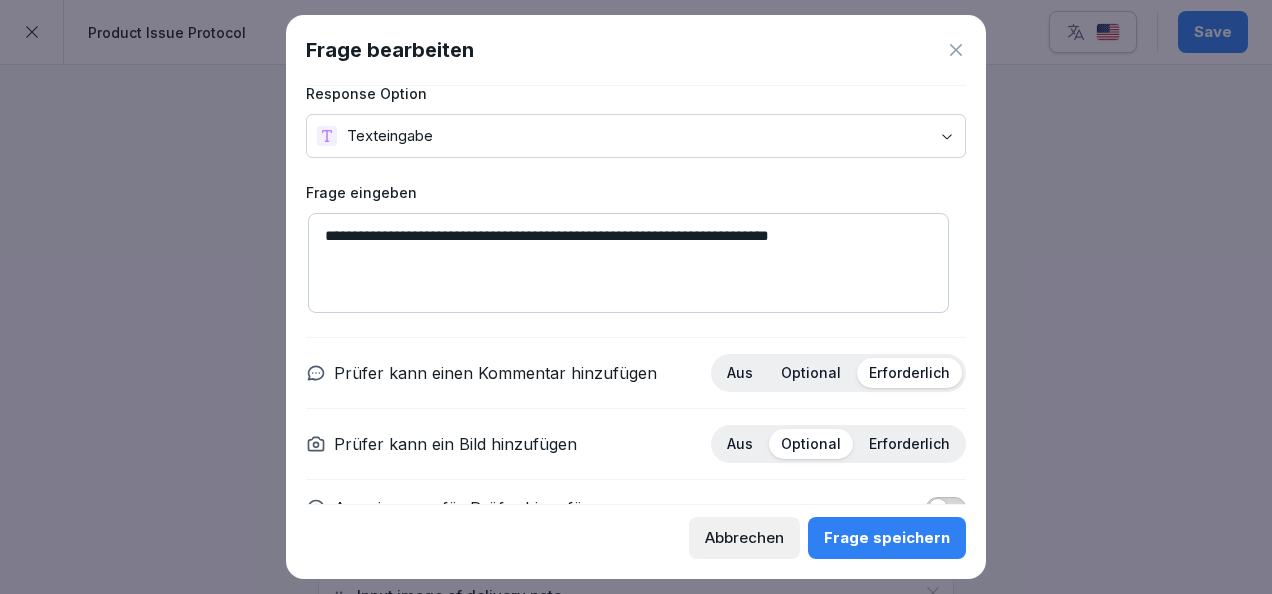 scroll, scrollTop: 80, scrollLeft: 0, axis: vertical 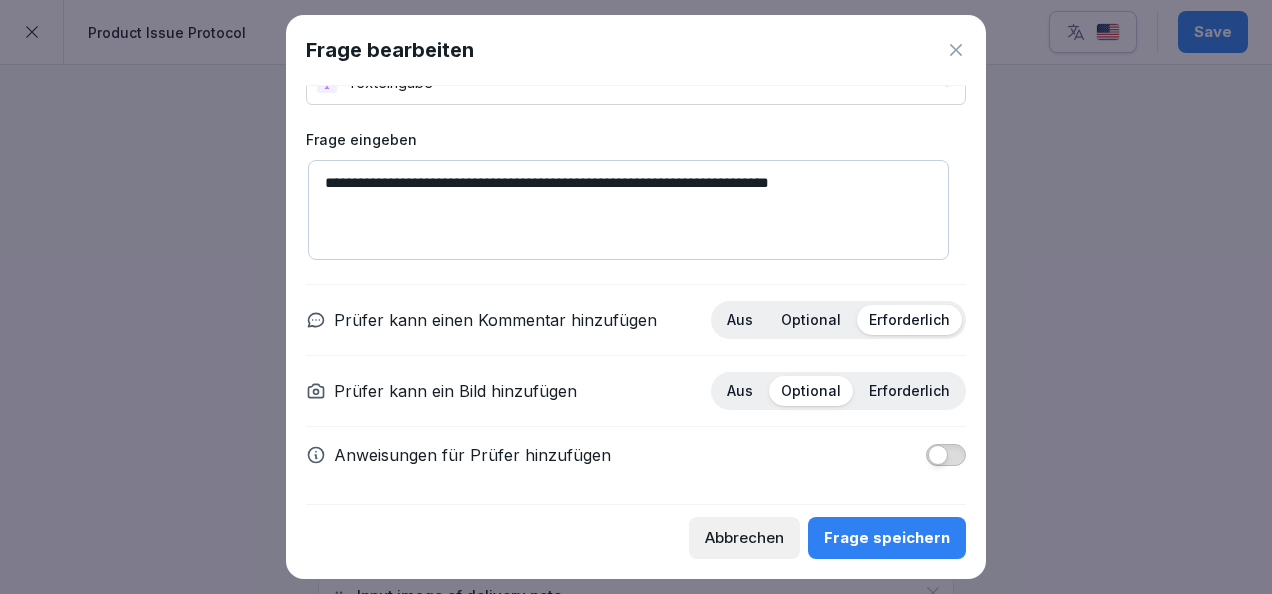 click on "Frage speichern" at bounding box center (887, 538) 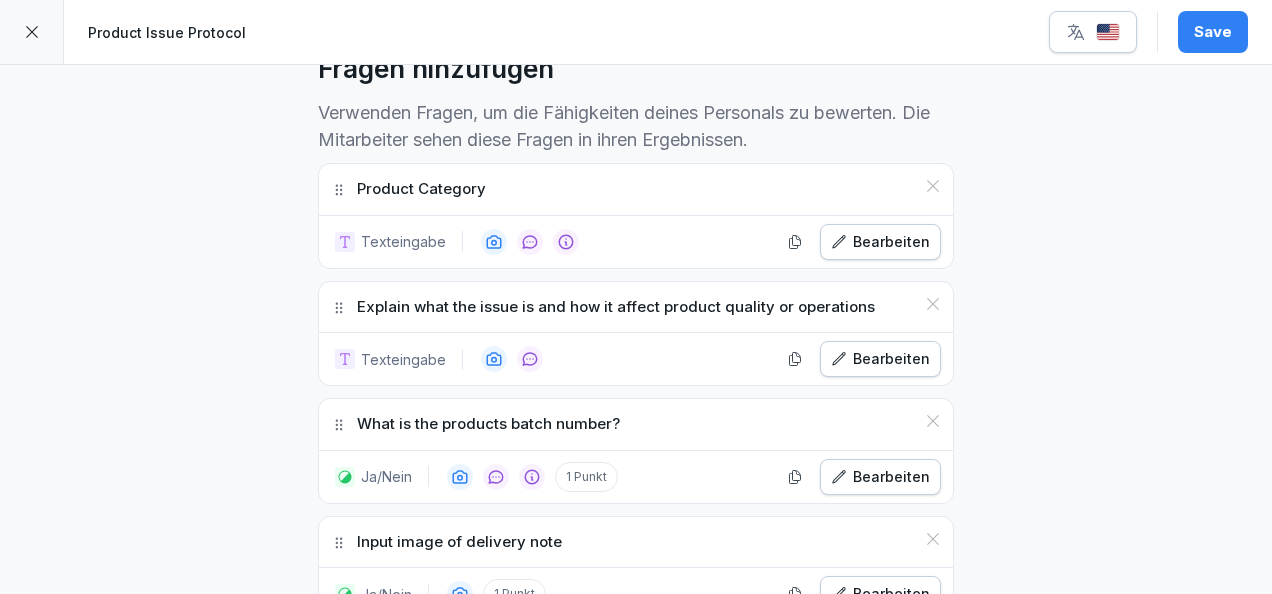 scroll, scrollTop: 643, scrollLeft: 0, axis: vertical 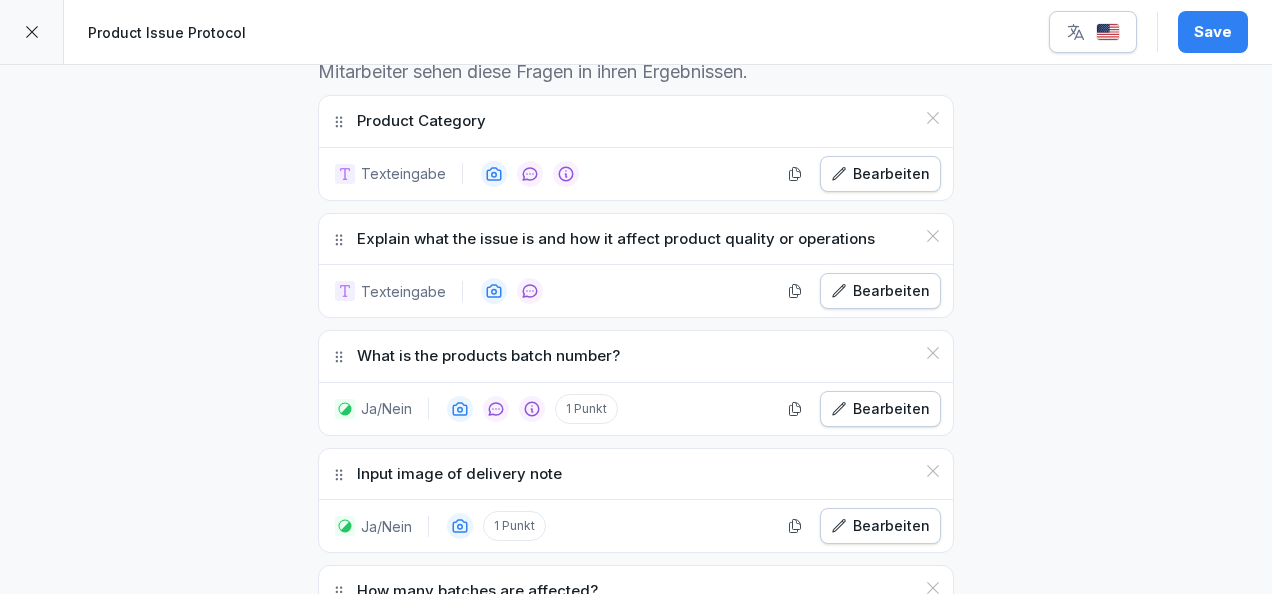 click on "Bearbeiten" at bounding box center (880, 409) 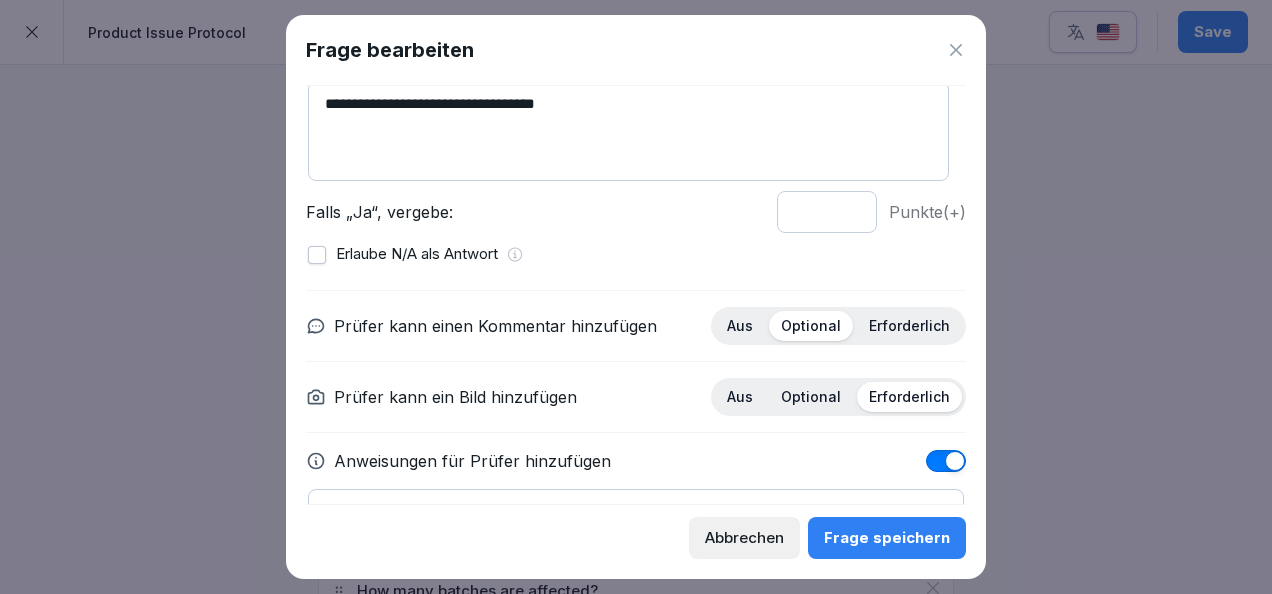 scroll, scrollTop: 201, scrollLeft: 0, axis: vertical 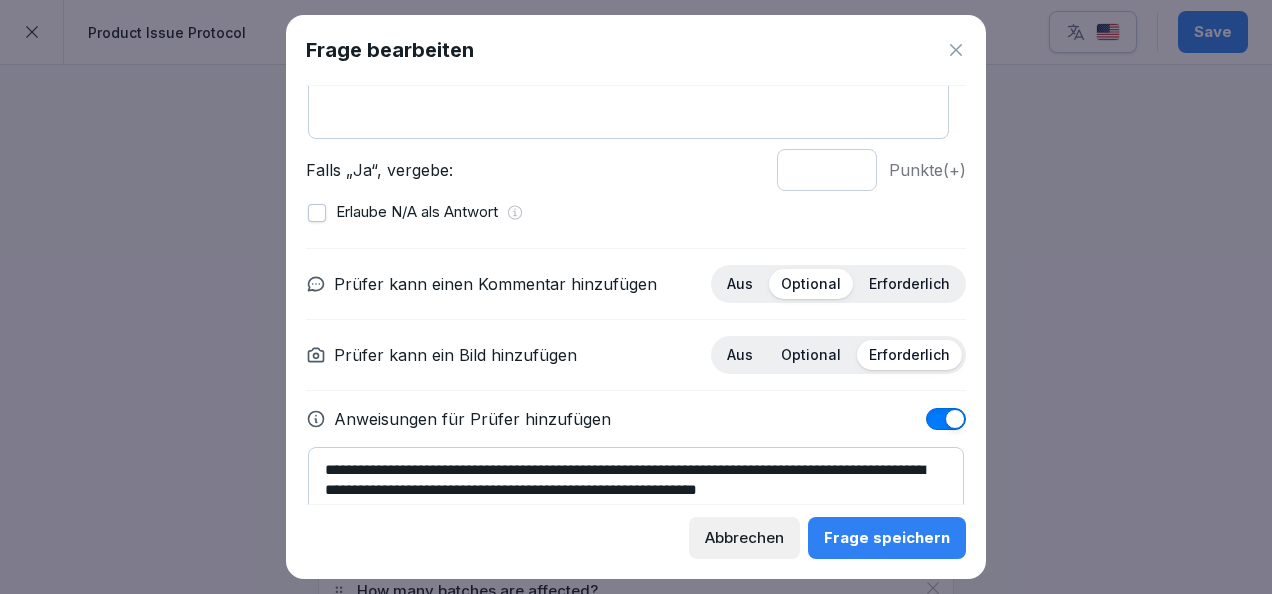 click on "Erforderlich" at bounding box center (909, 284) 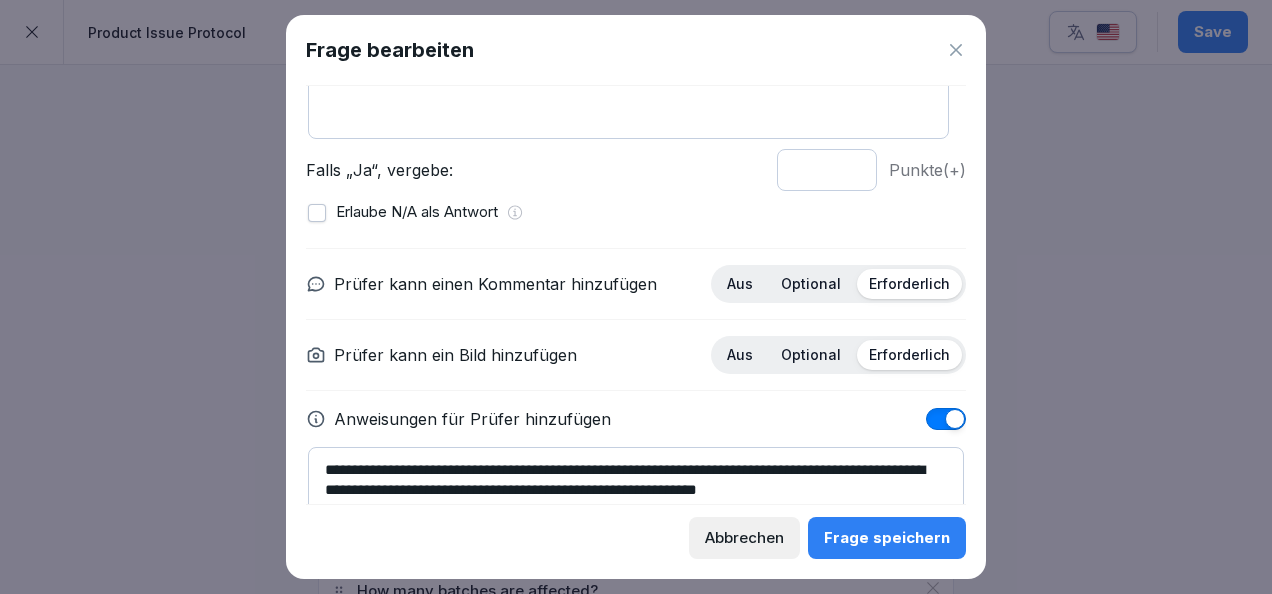 click on "Frage speichern" at bounding box center (887, 538) 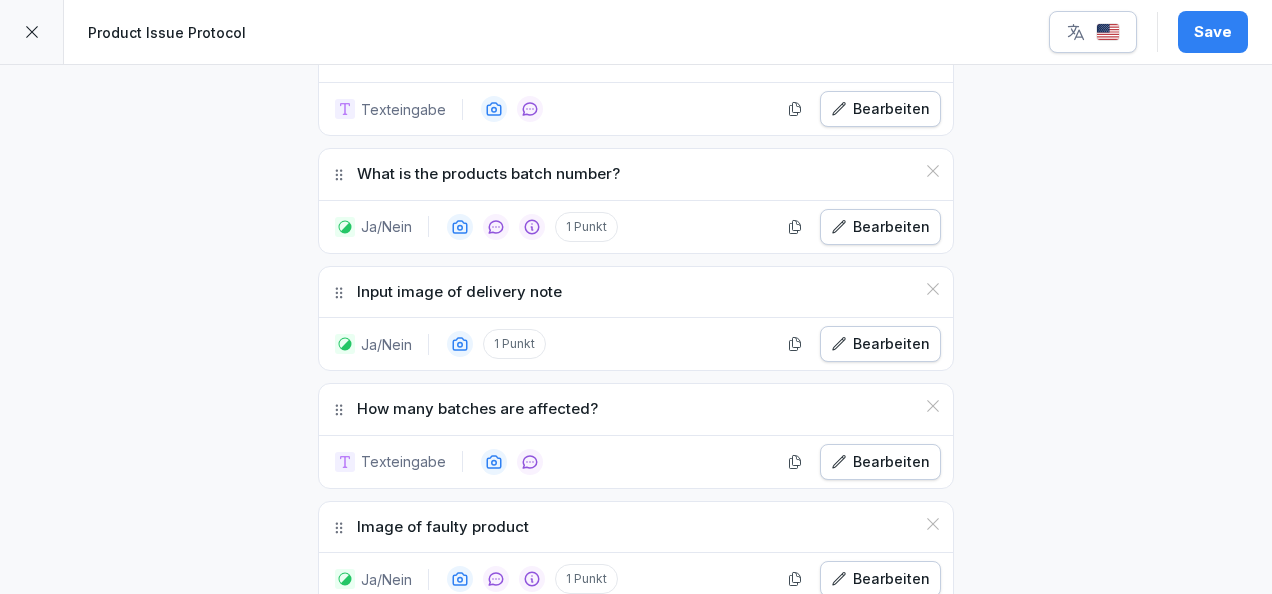 scroll, scrollTop: 829, scrollLeft: 0, axis: vertical 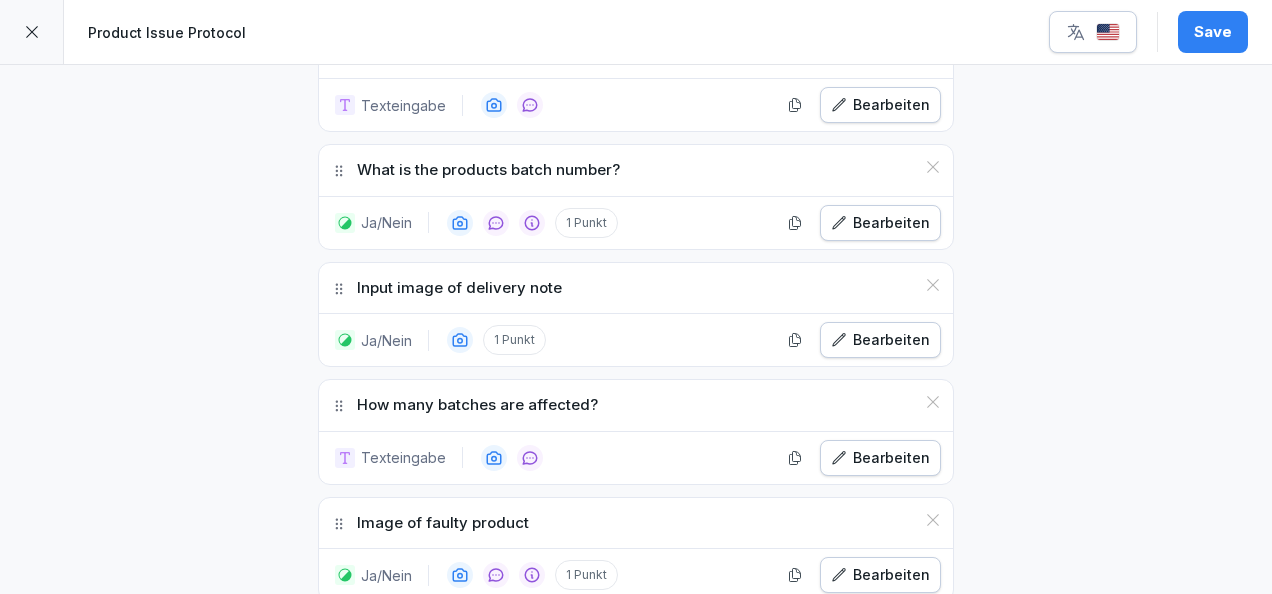 click on "Bearbeiten" at bounding box center (880, 340) 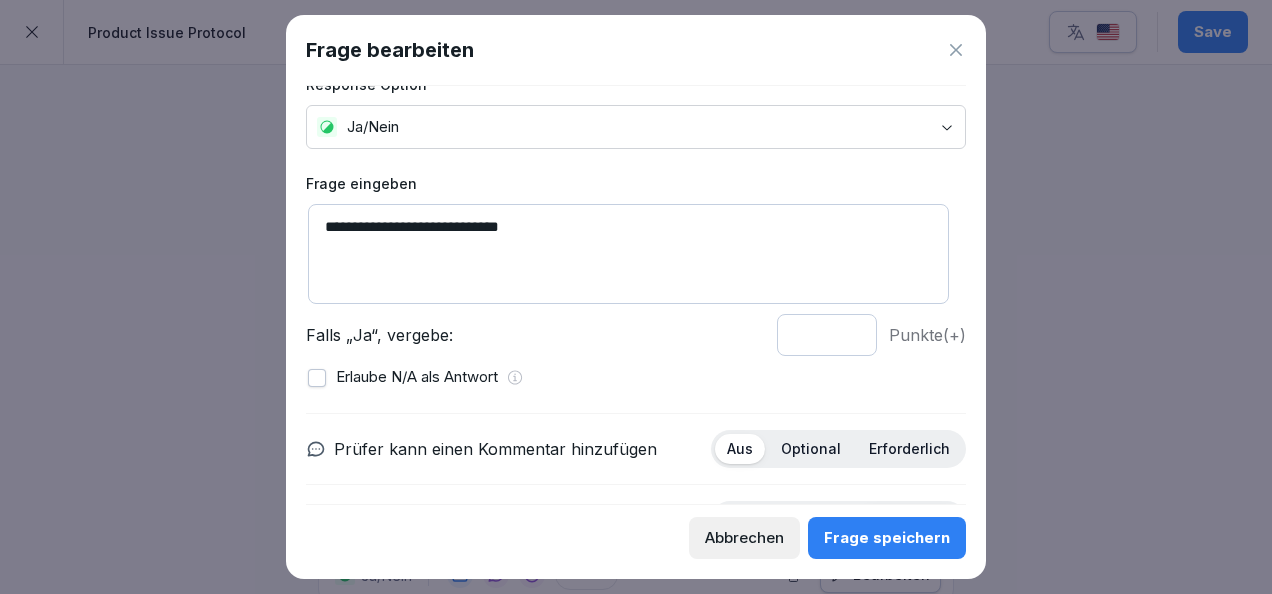 scroll, scrollTop: 26, scrollLeft: 0, axis: vertical 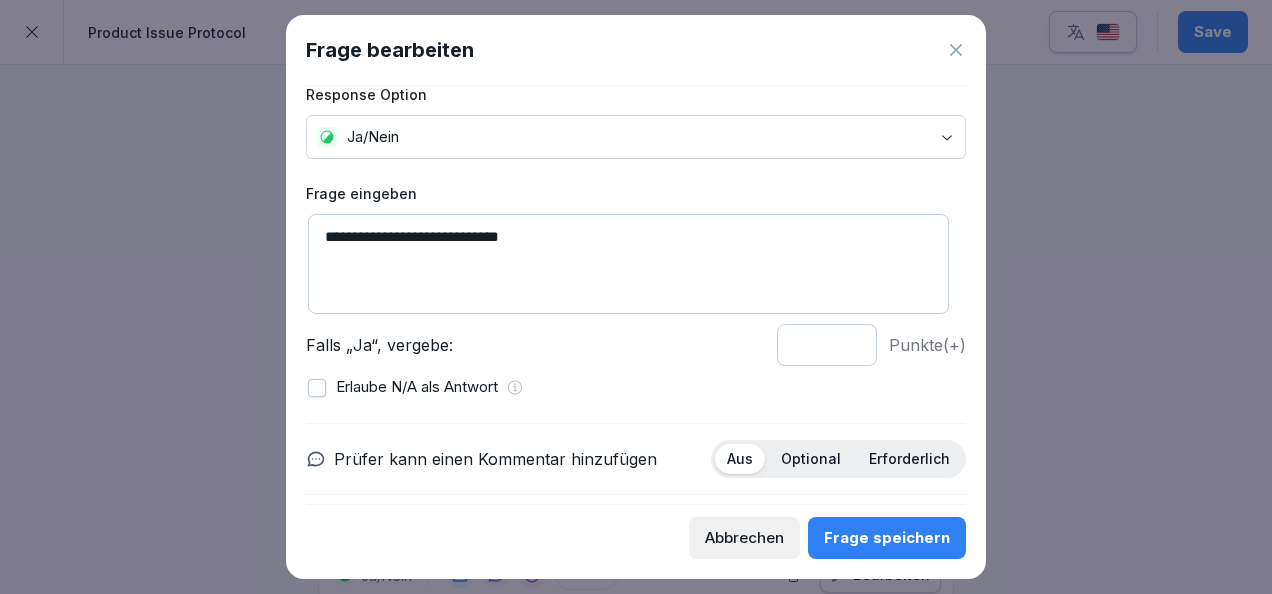 click 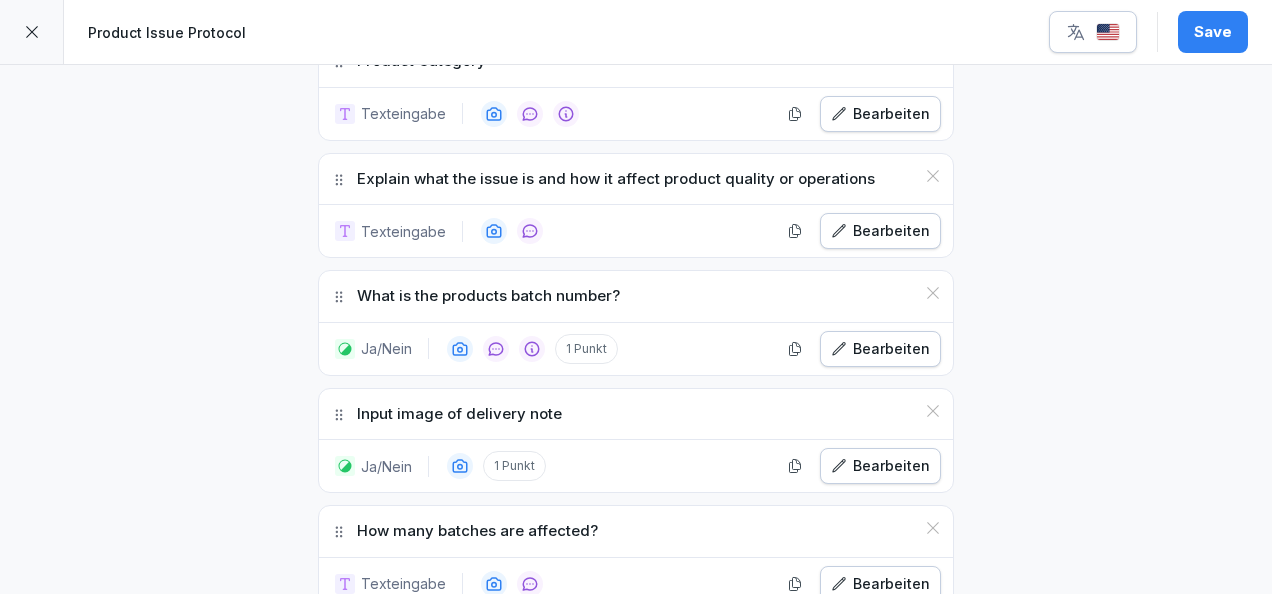 scroll, scrollTop: 702, scrollLeft: 0, axis: vertical 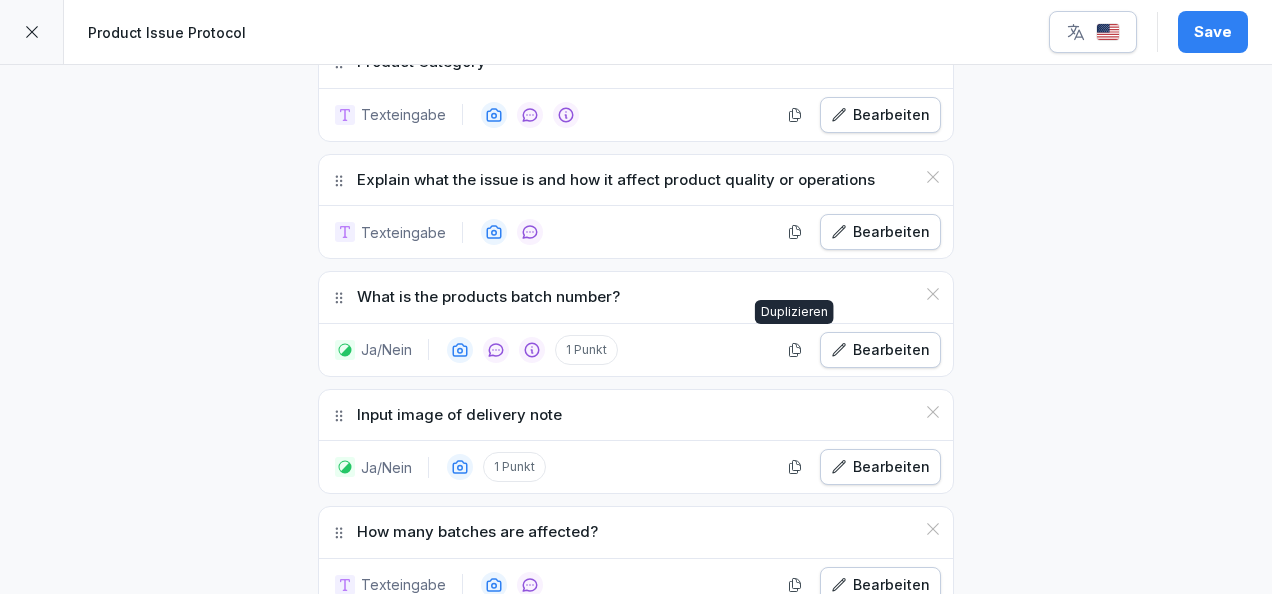click on "Bearbeiten" at bounding box center (880, 350) 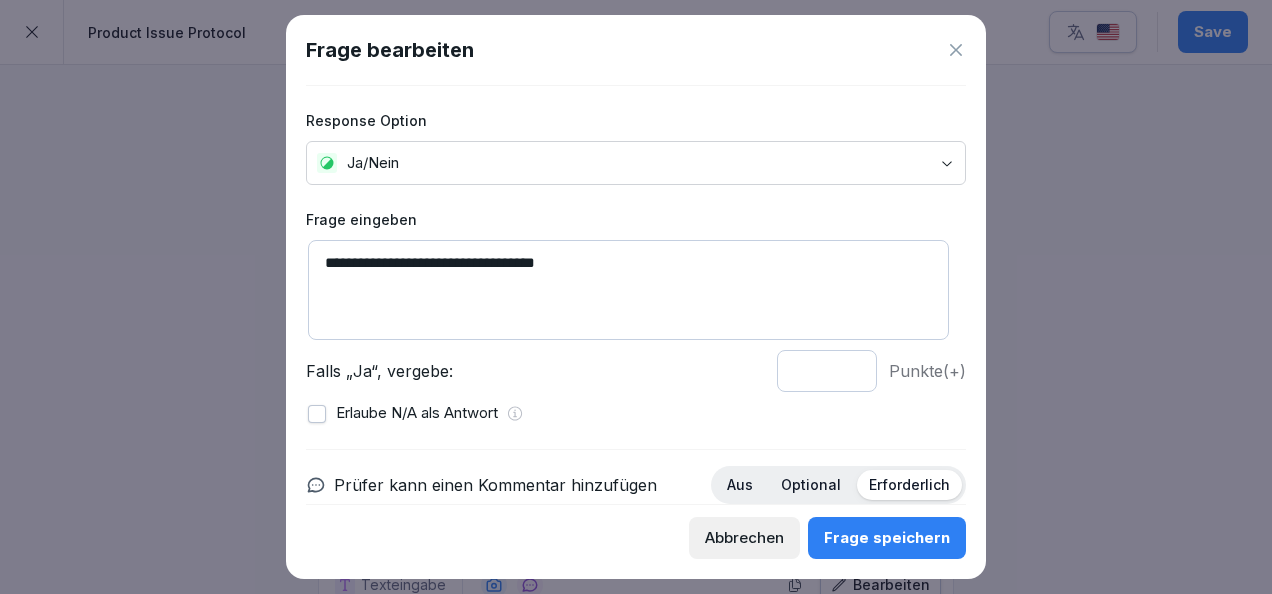 click on "**********" at bounding box center (628, 290) 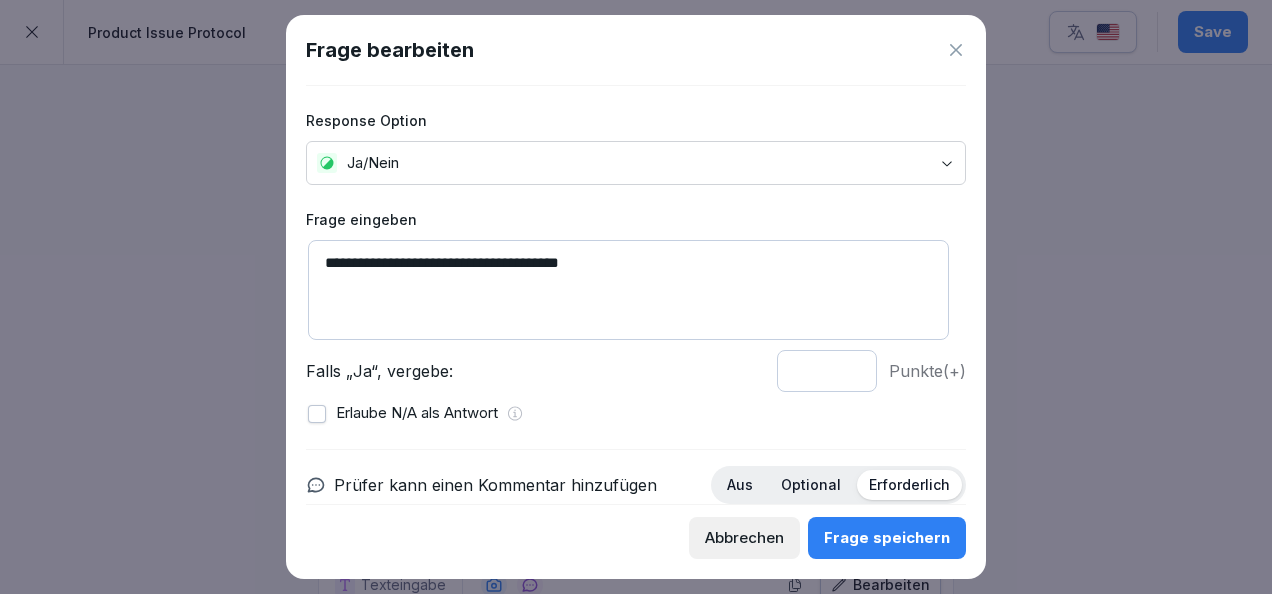 drag, startPoint x: 334, startPoint y: 254, endPoint x: 742, endPoint y: 239, distance: 408.27563 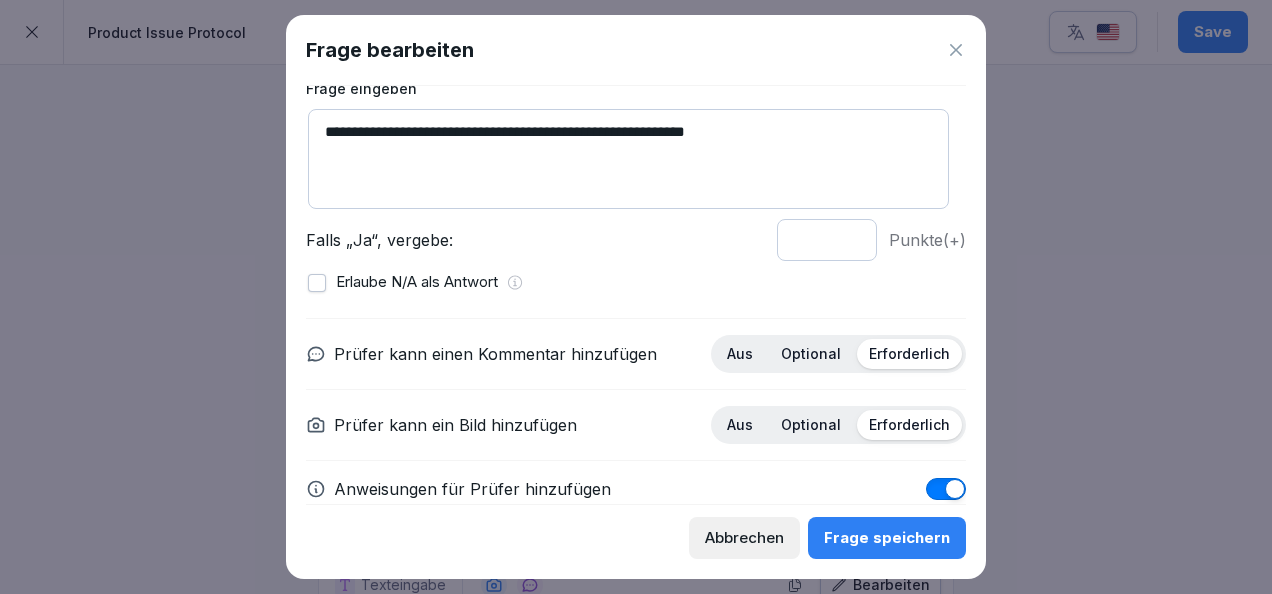 scroll, scrollTop: 168, scrollLeft: 0, axis: vertical 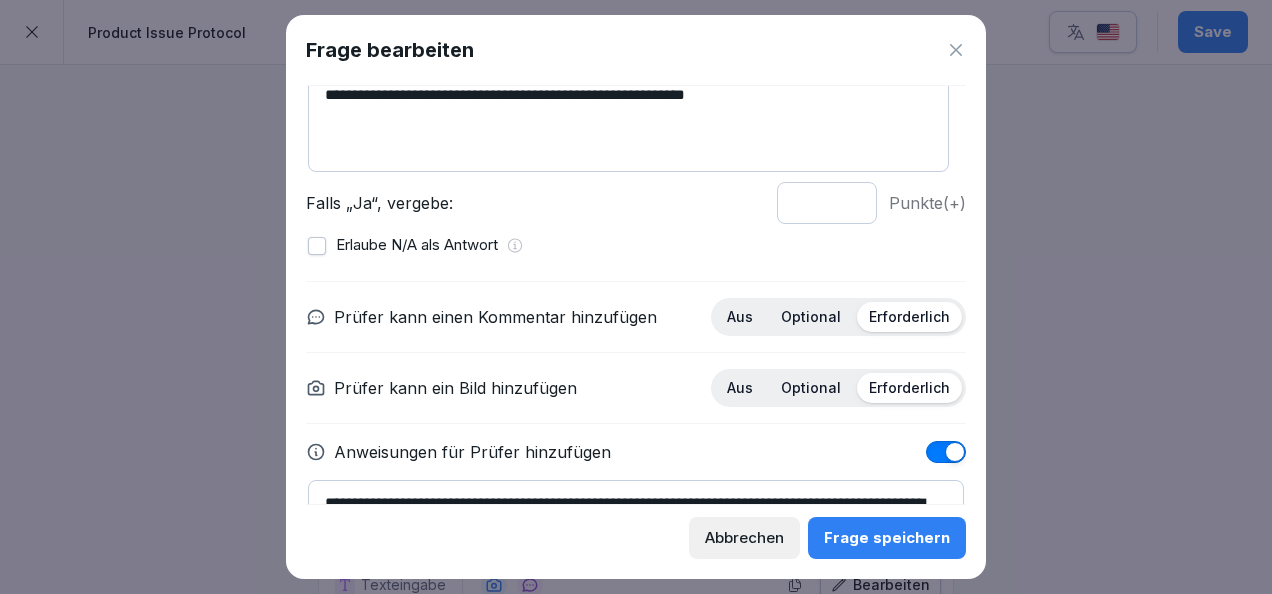 type on "**********" 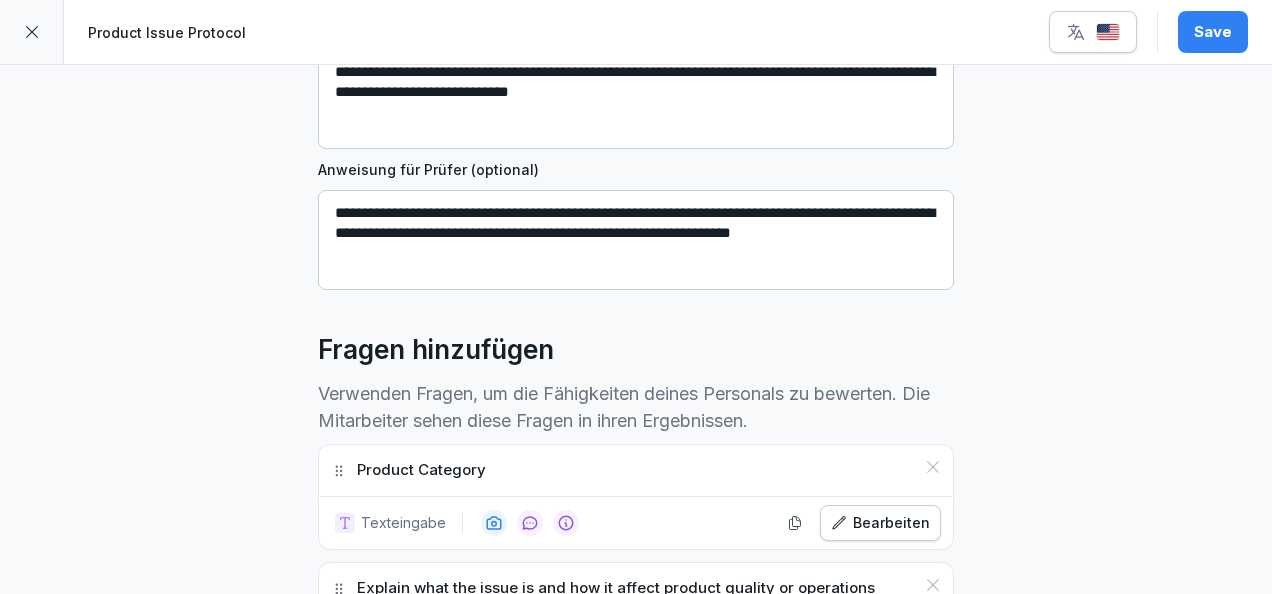 scroll, scrollTop: 135, scrollLeft: 0, axis: vertical 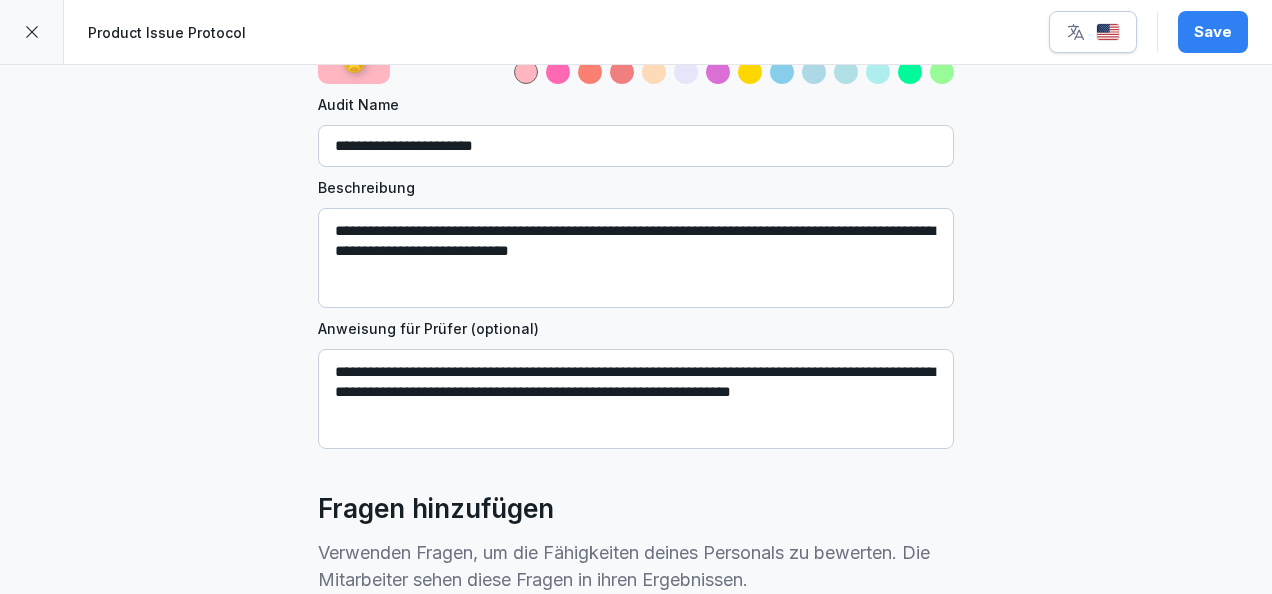 click on "Save" at bounding box center [1213, 32] 